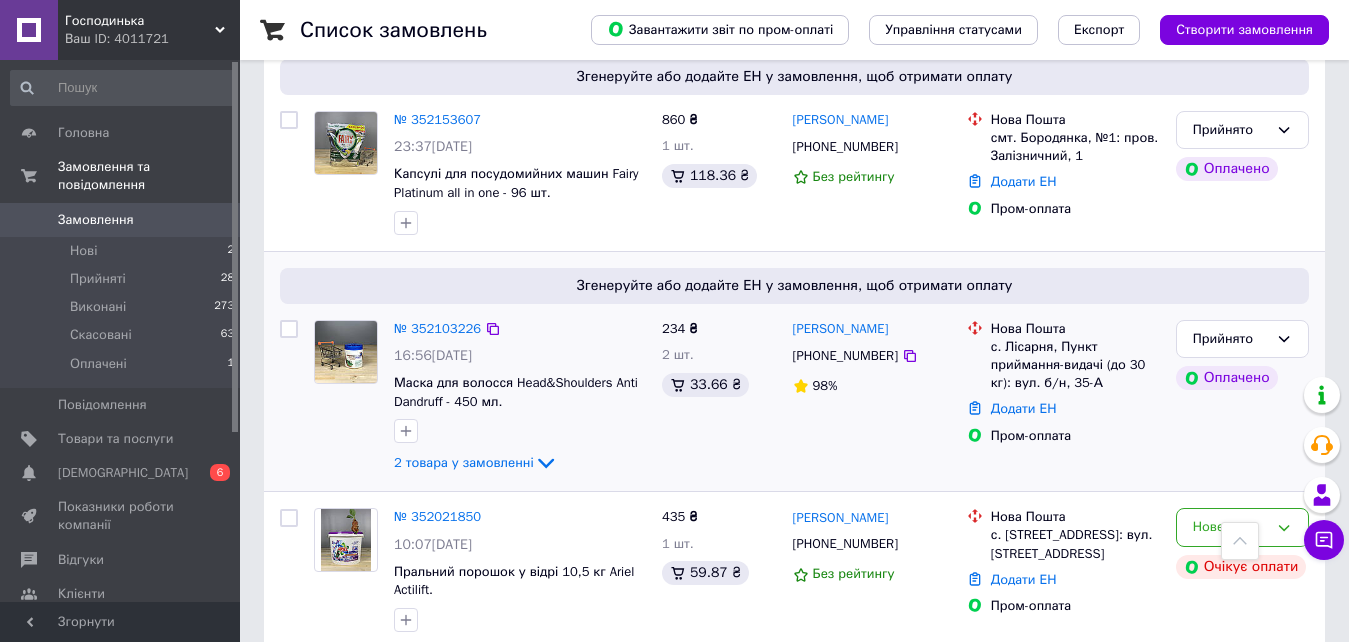 scroll, scrollTop: 700, scrollLeft: 0, axis: vertical 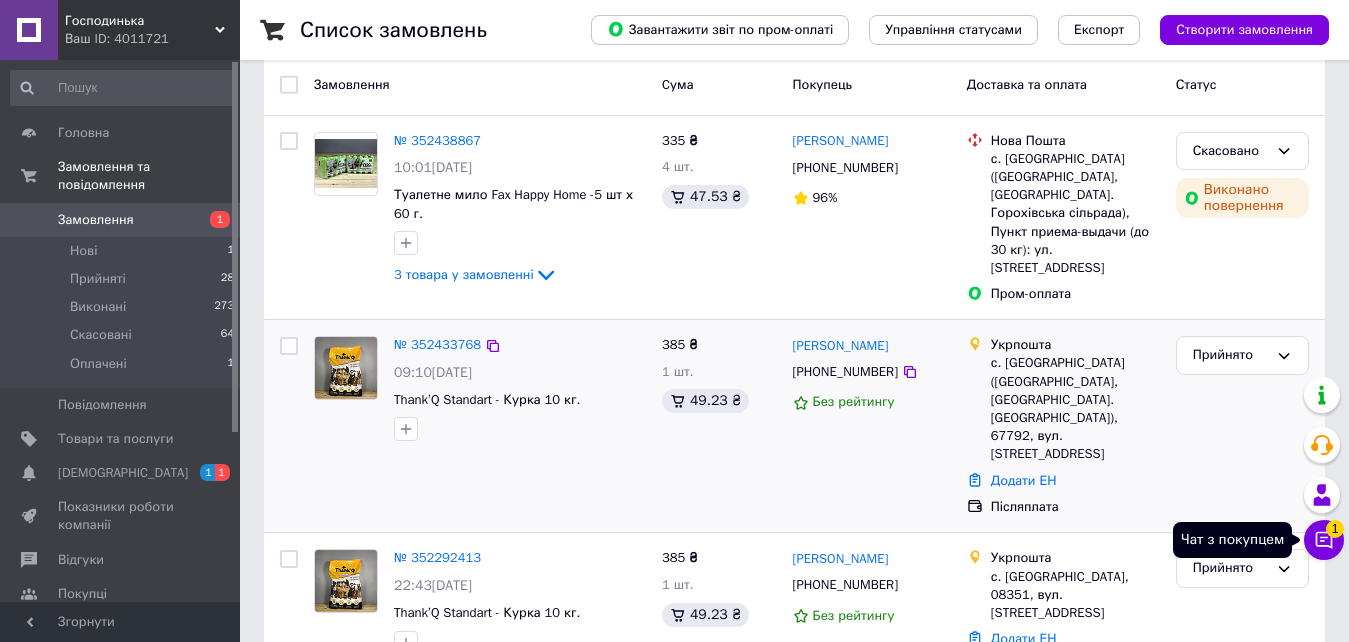 drag, startPoint x: 1326, startPoint y: 540, endPoint x: 1102, endPoint y: 367, distance: 283.02826 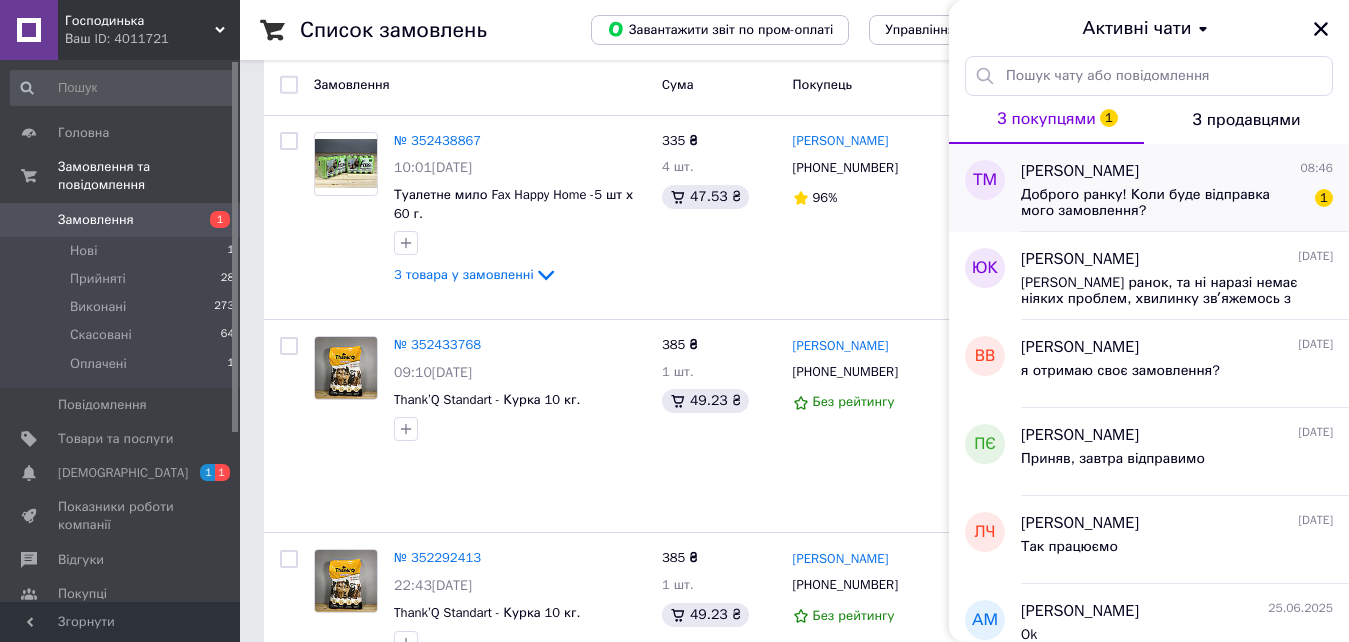 click on "Доброго ранку!
Коли буде відправка мого замовлення?" at bounding box center [1163, 203] 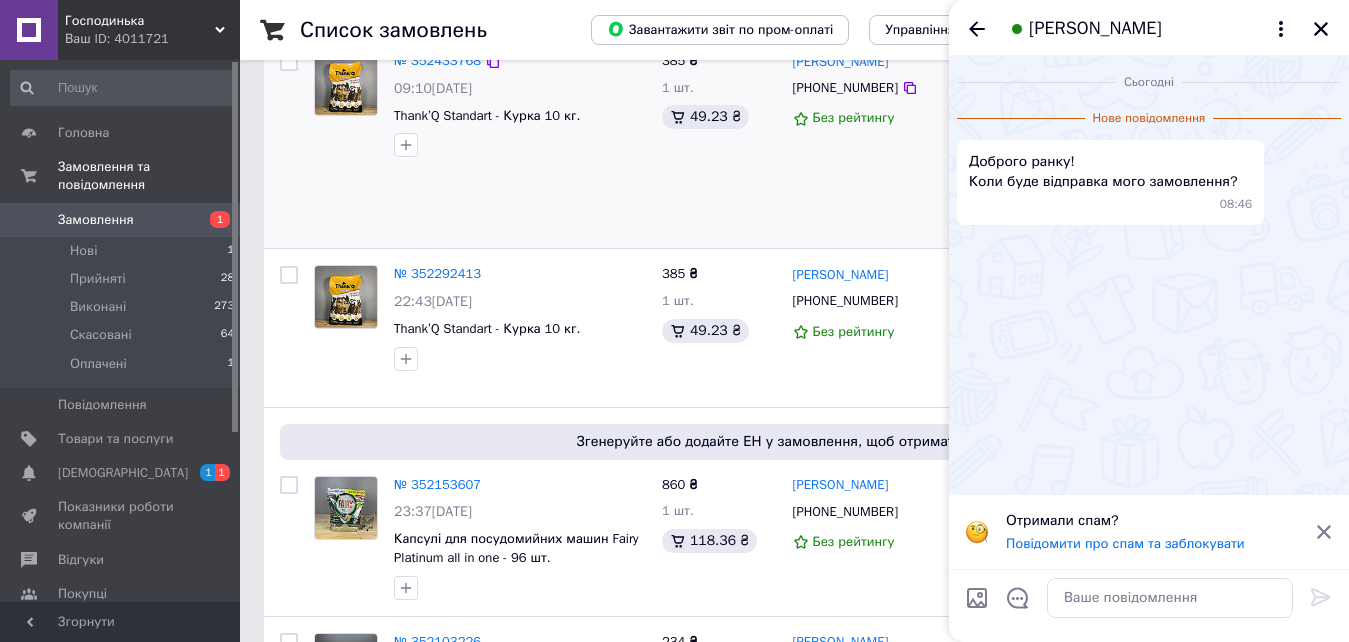 scroll, scrollTop: 400, scrollLeft: 0, axis: vertical 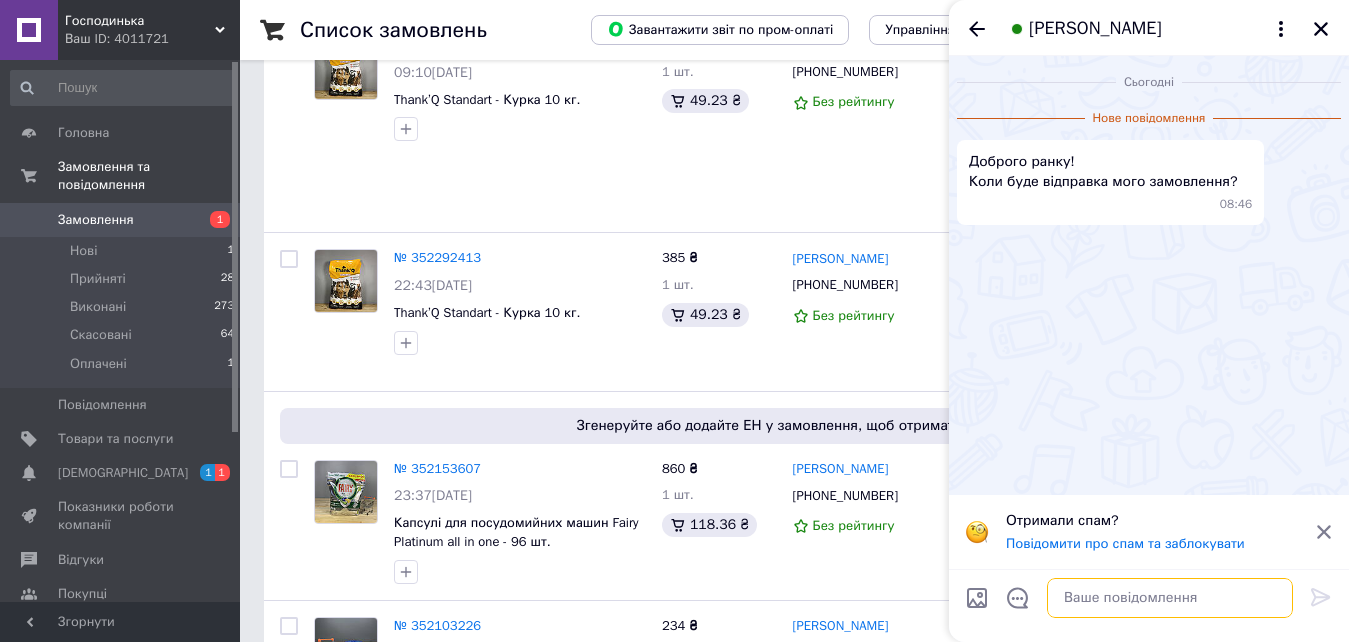 click at bounding box center [1170, 598] 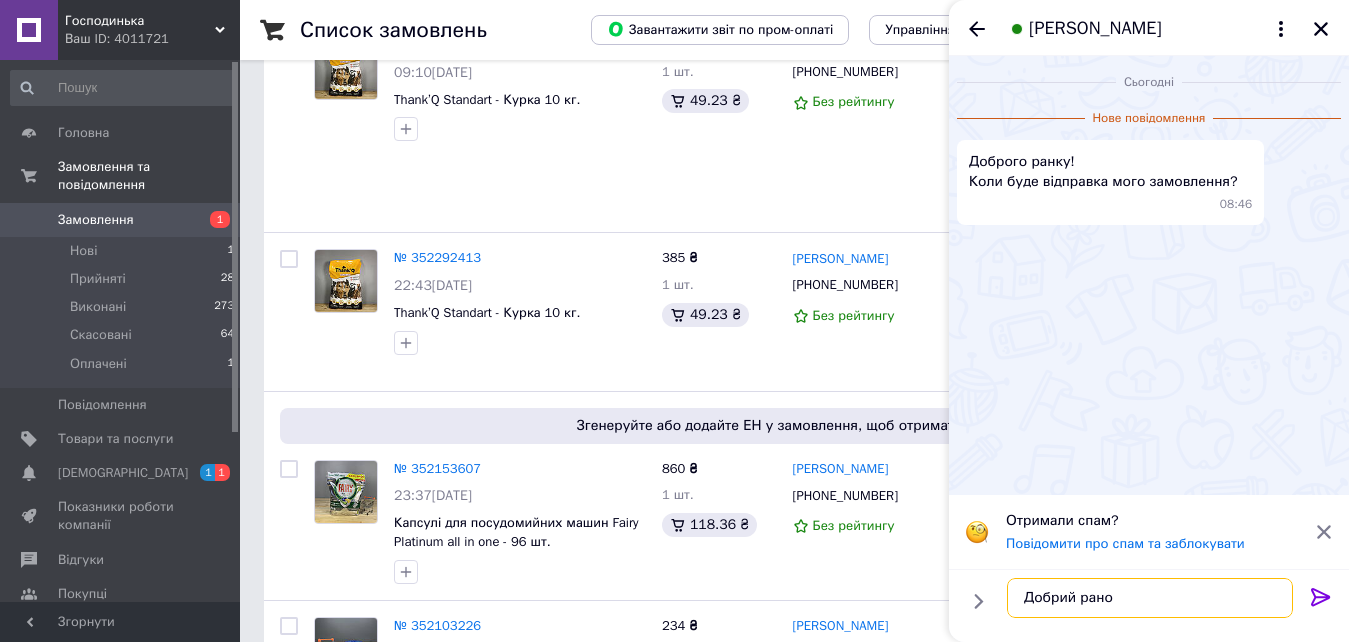 type on "Добрий ранок" 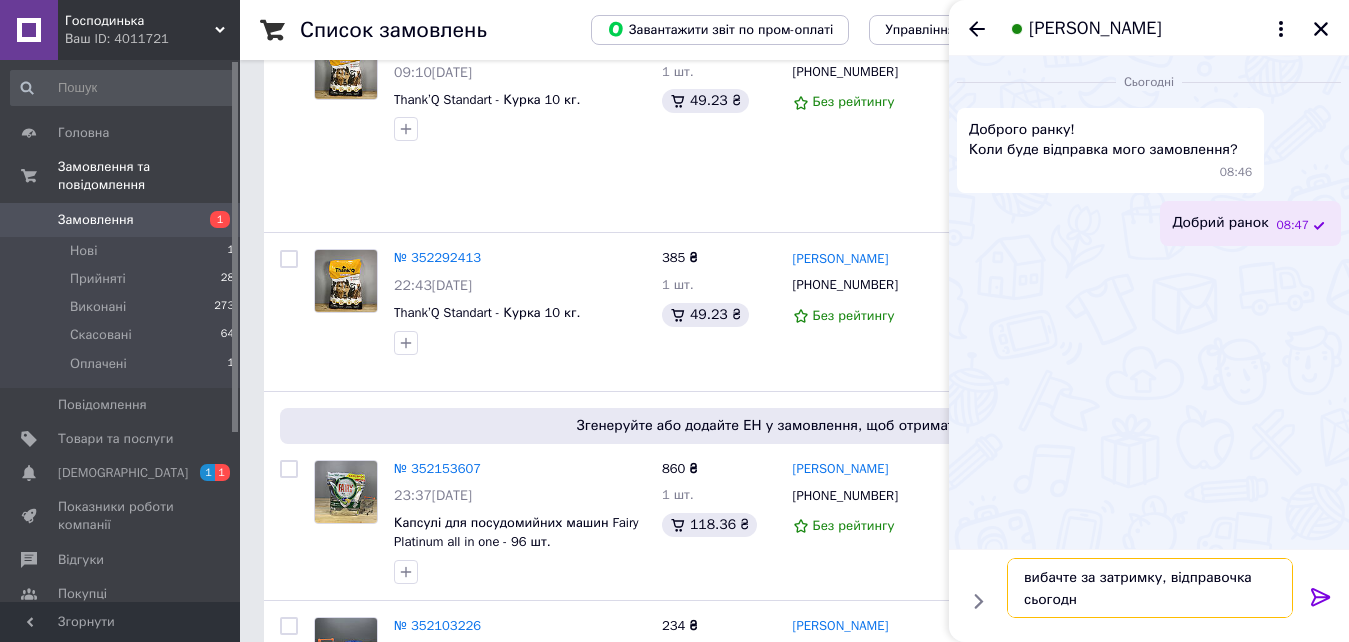 type on "вибачте за затримку, відправочка сьогодні" 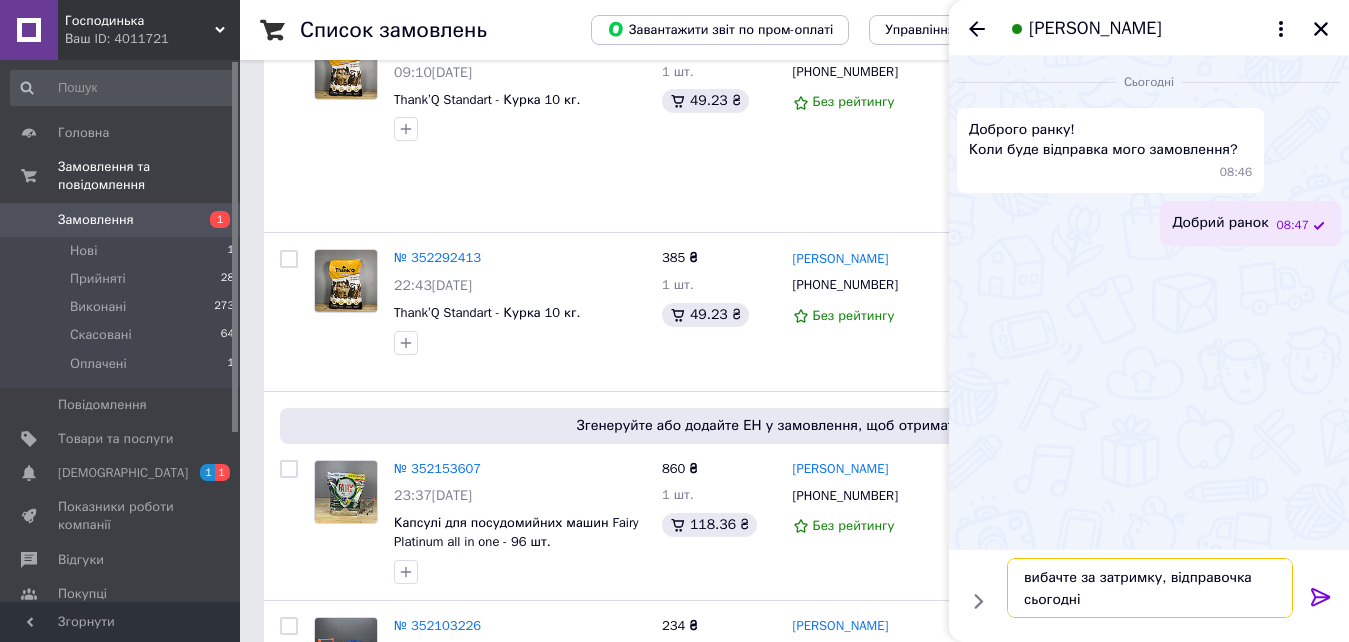 type 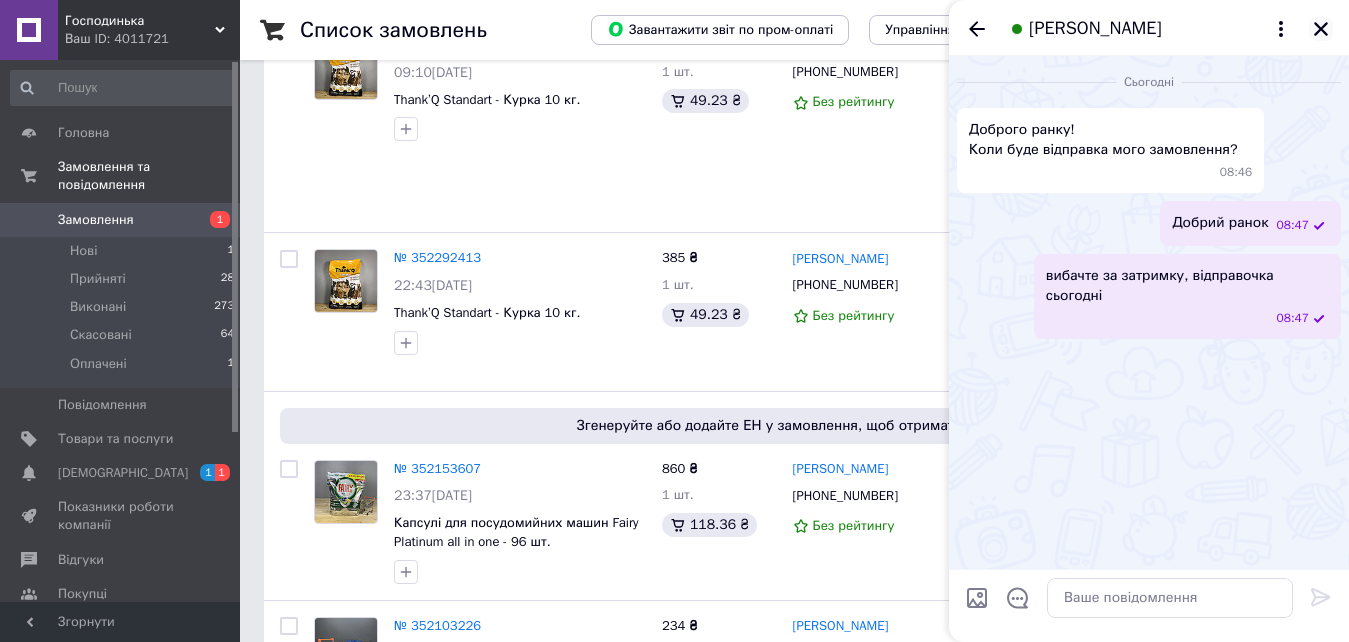 click 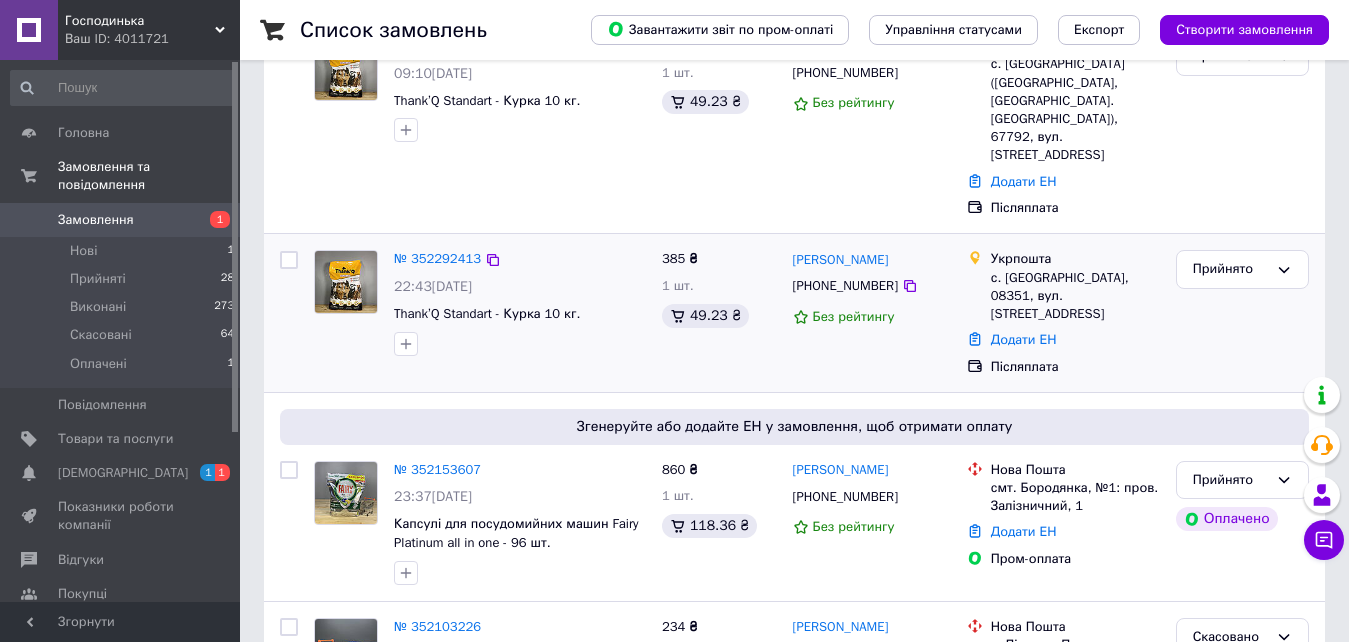scroll, scrollTop: 400, scrollLeft: 0, axis: vertical 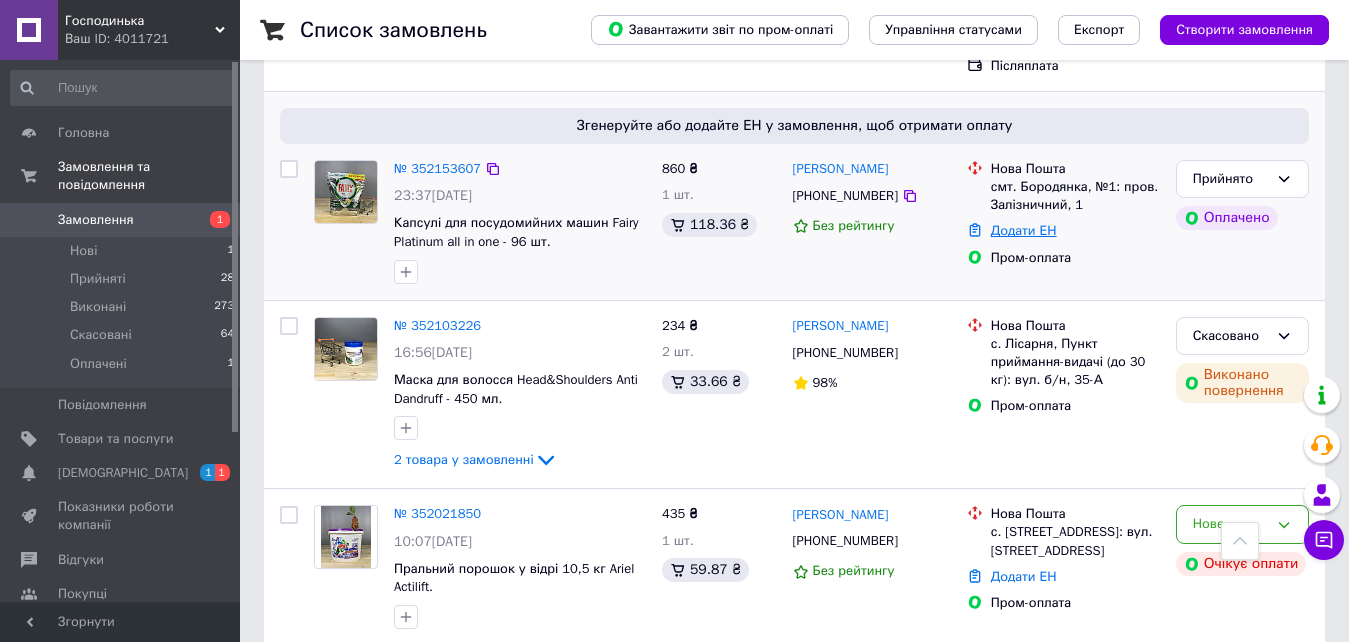 click on "Додати ЕН" at bounding box center [1024, 230] 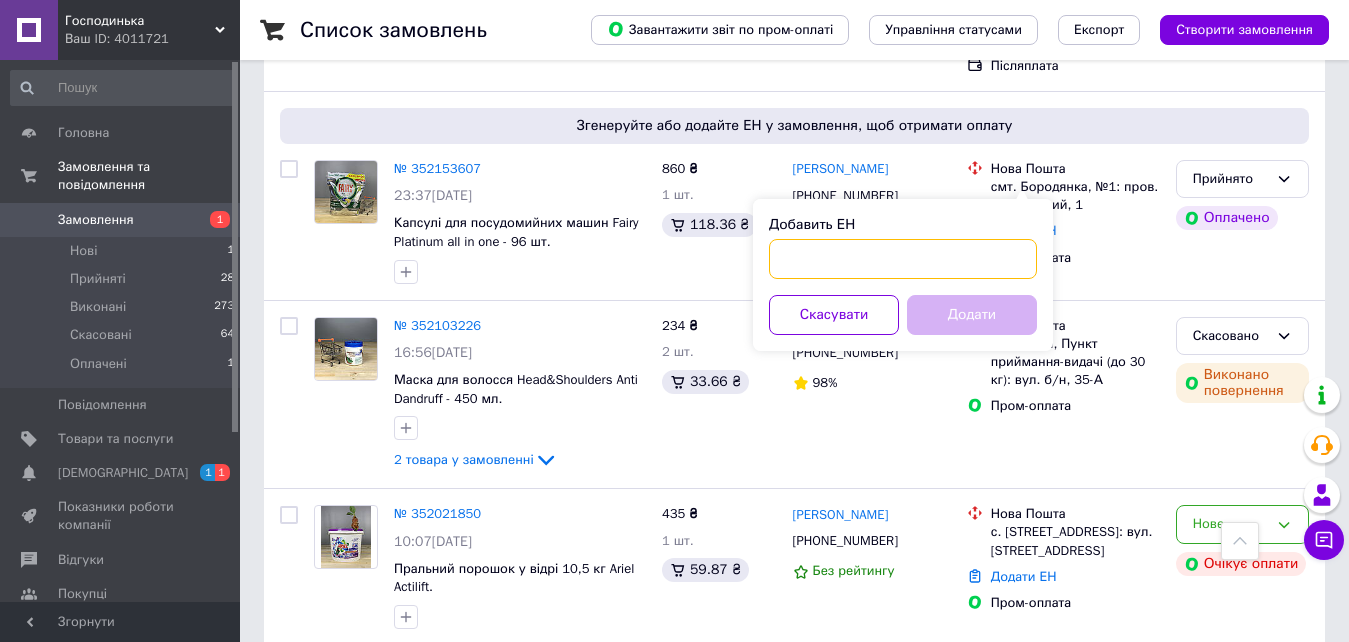 paste on "20451205008233" 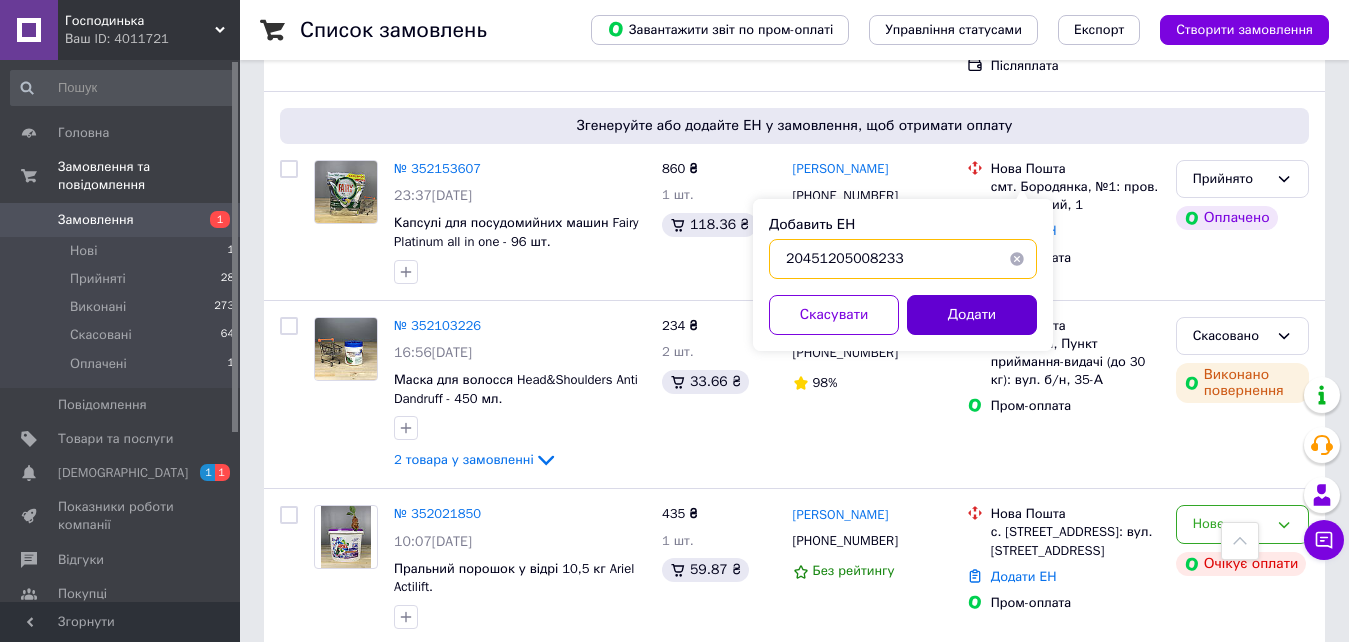 type on "20451205008233" 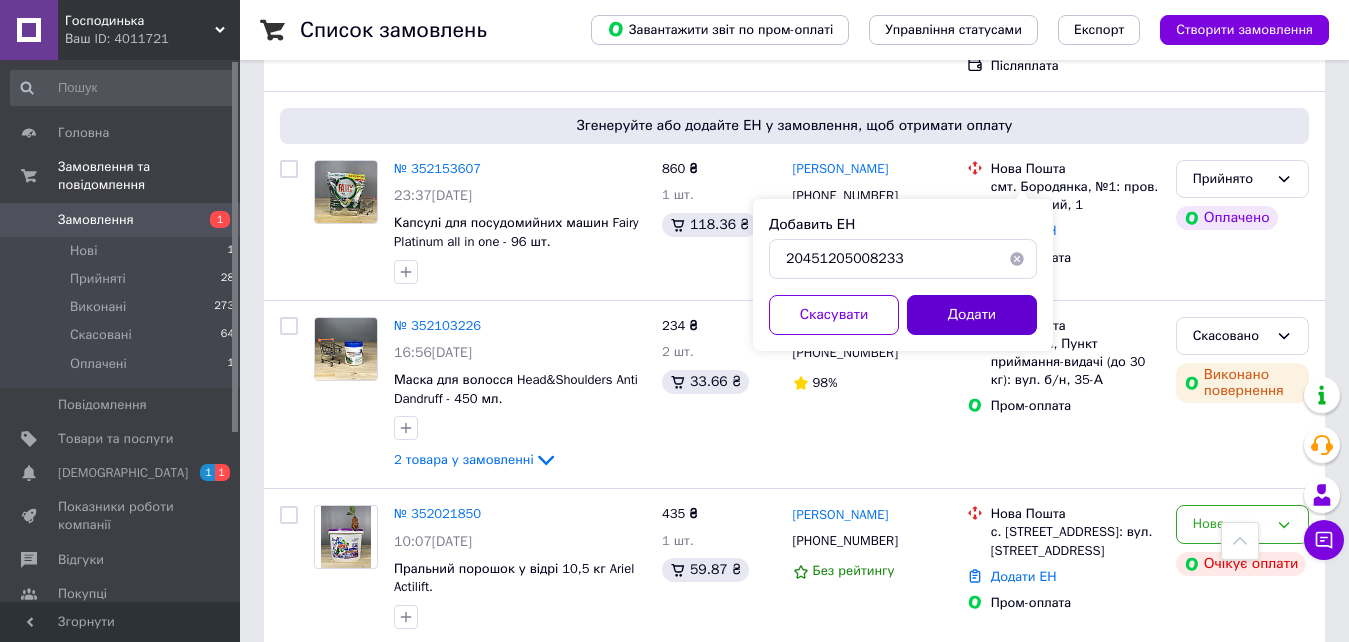 click on "Додати" at bounding box center (972, 315) 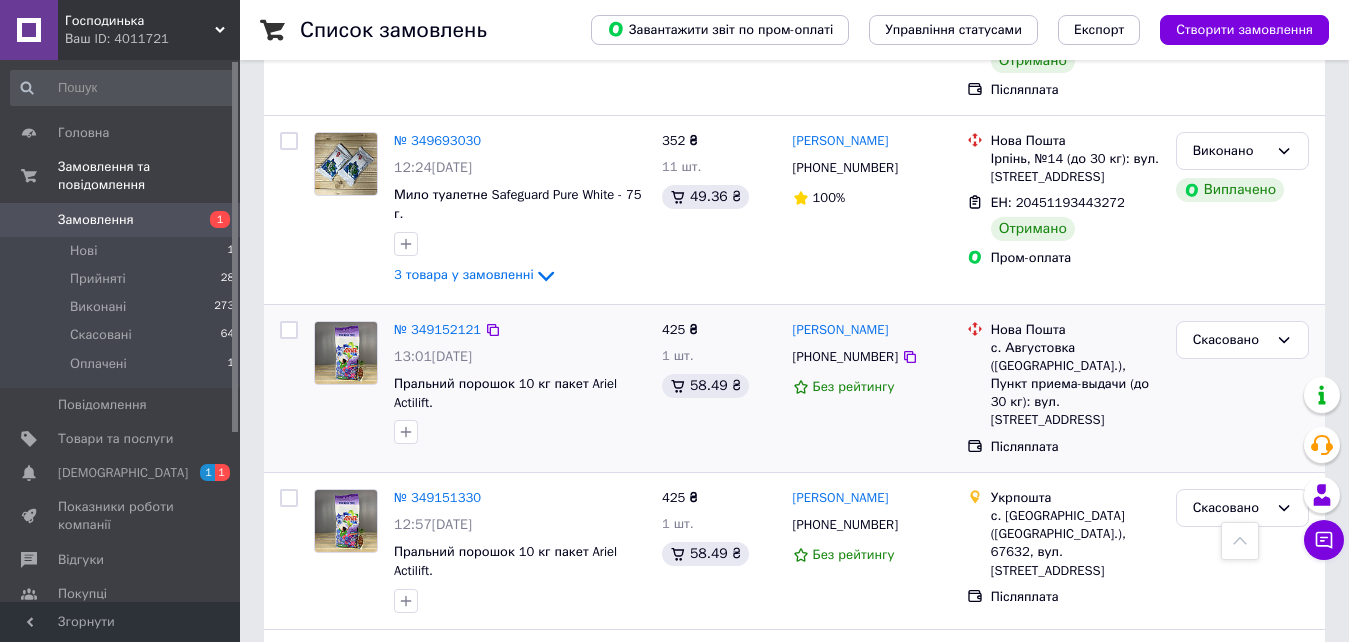 scroll, scrollTop: 3700, scrollLeft: 0, axis: vertical 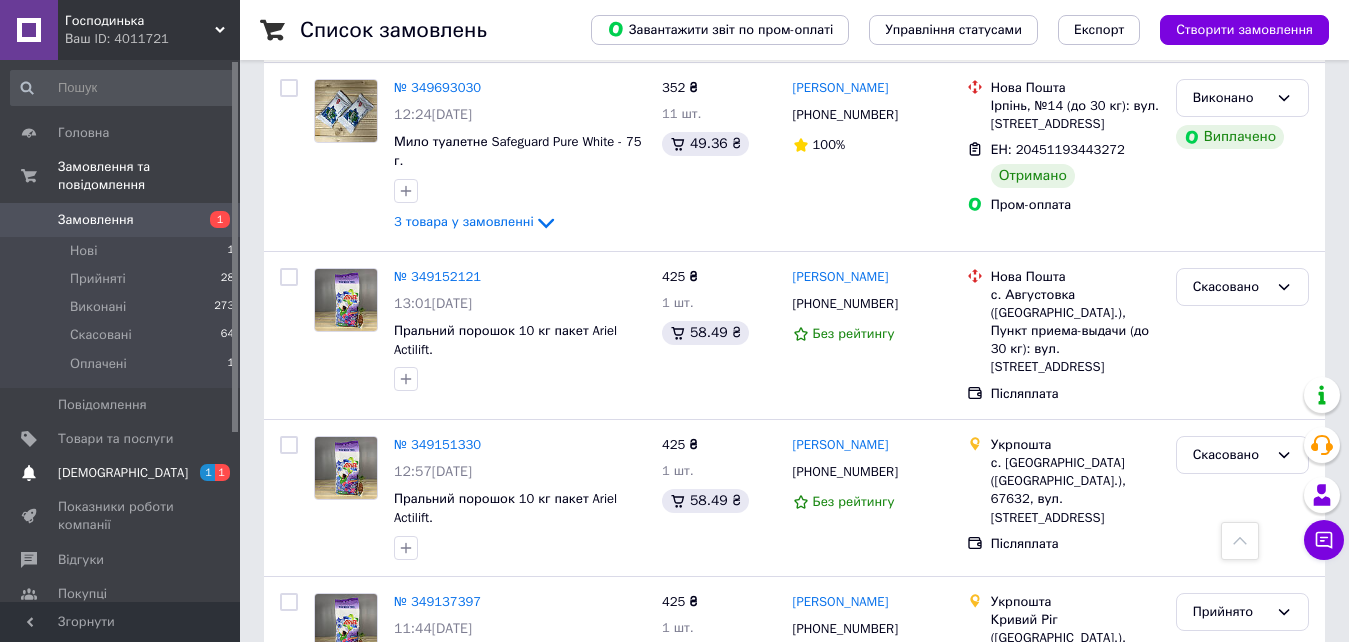 click on "[DEMOGRAPHIC_DATA]" at bounding box center (123, 473) 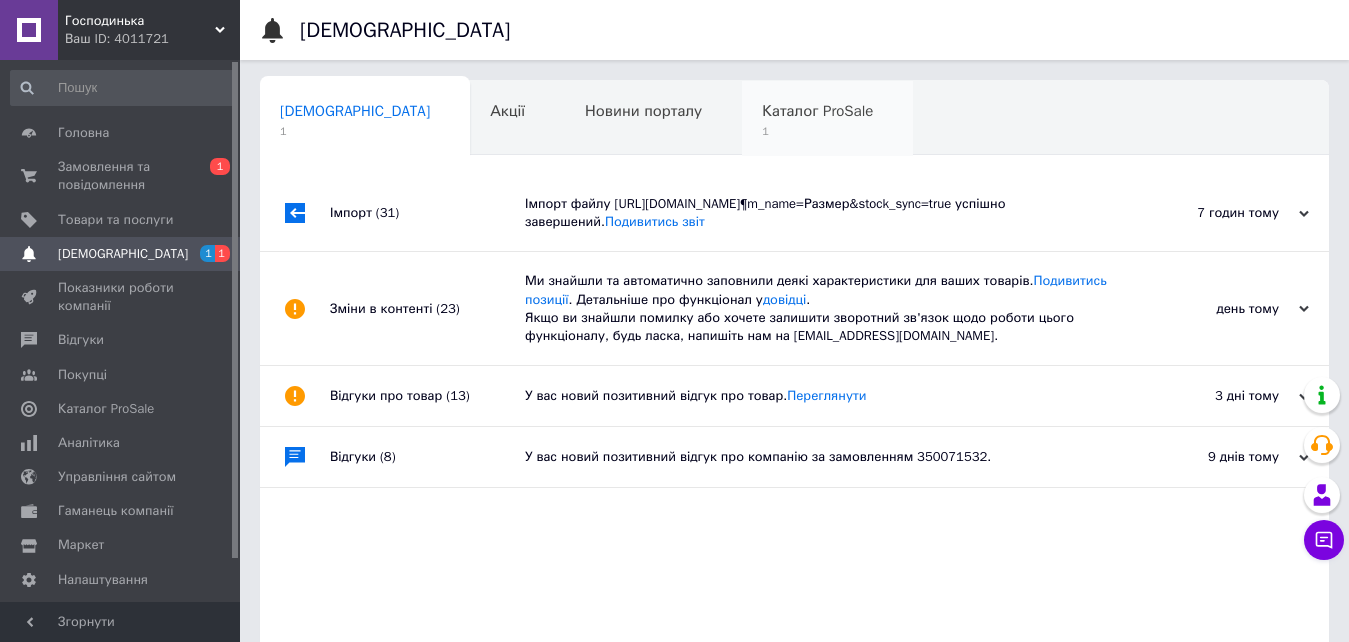 click on "Каталог ProSale 1" at bounding box center [827, 119] 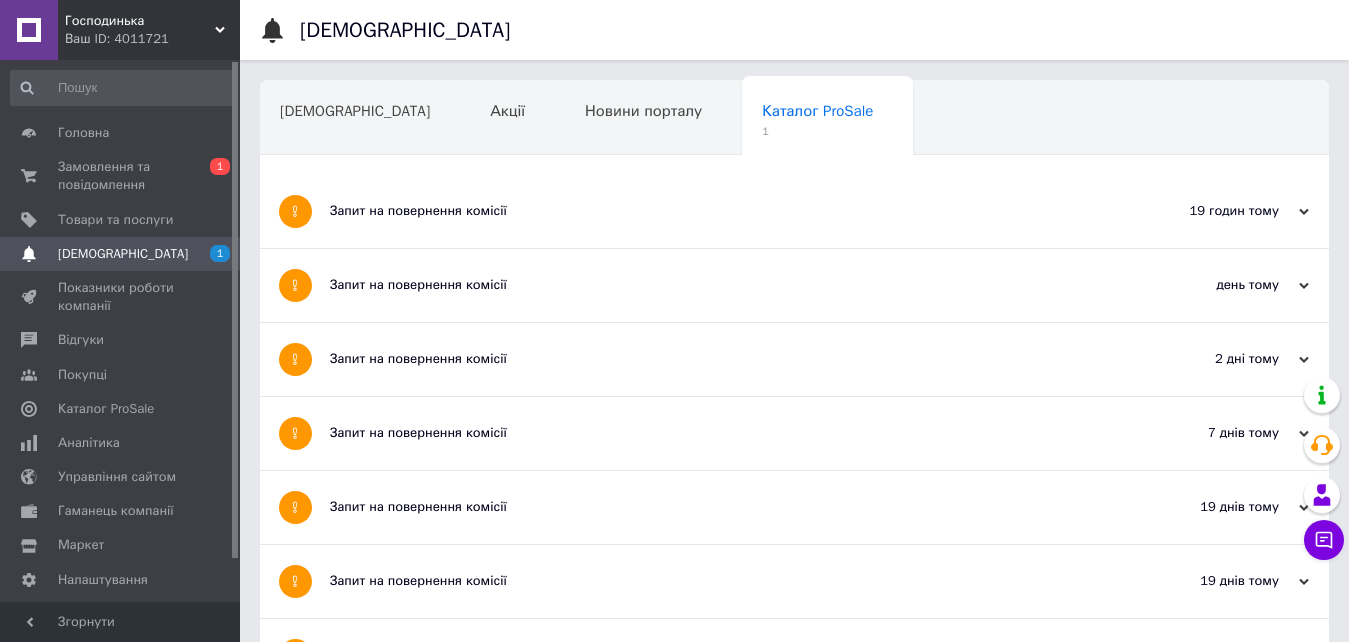 click on "Запит на повернення комісії" at bounding box center [719, 211] 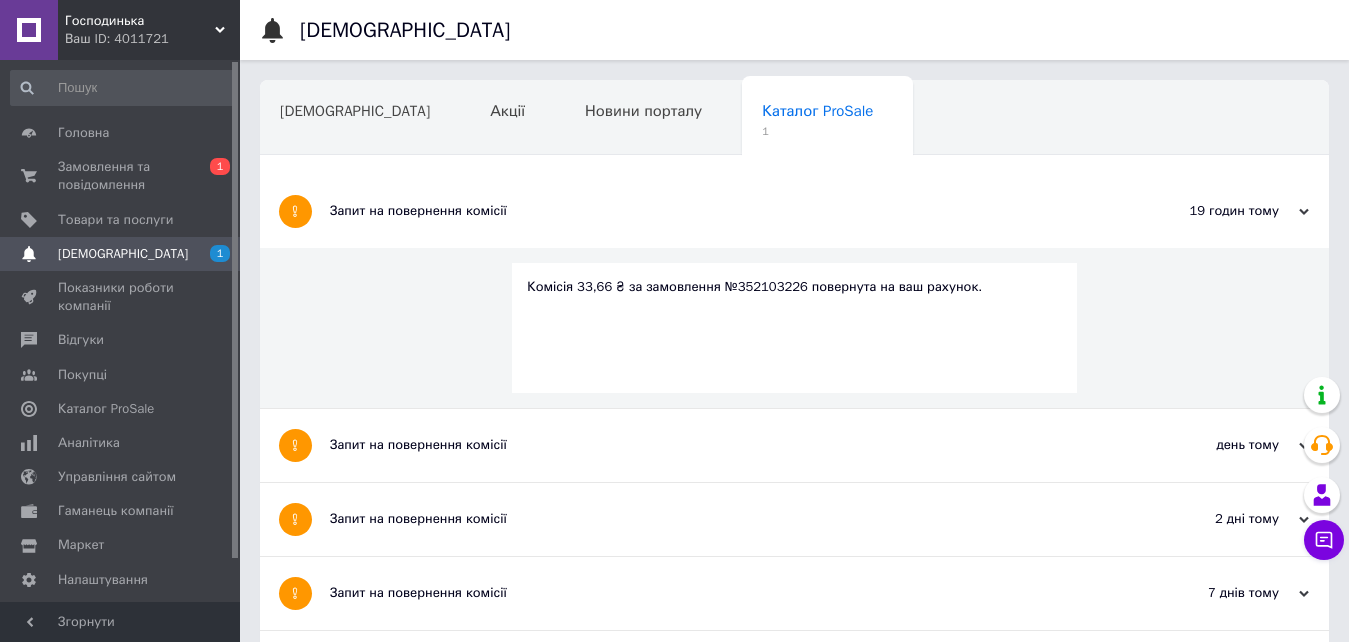 click on "Запит на повернення комісії" at bounding box center (719, 211) 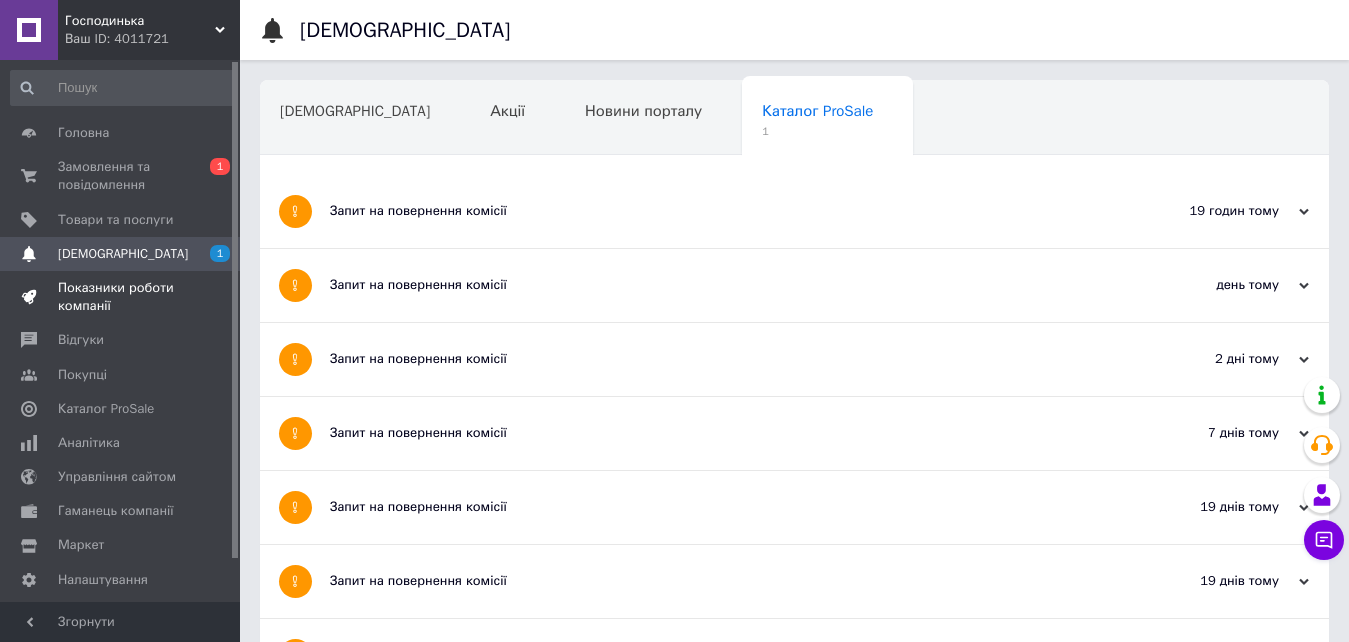 click on "Показники роботи компанії" at bounding box center [121, 297] 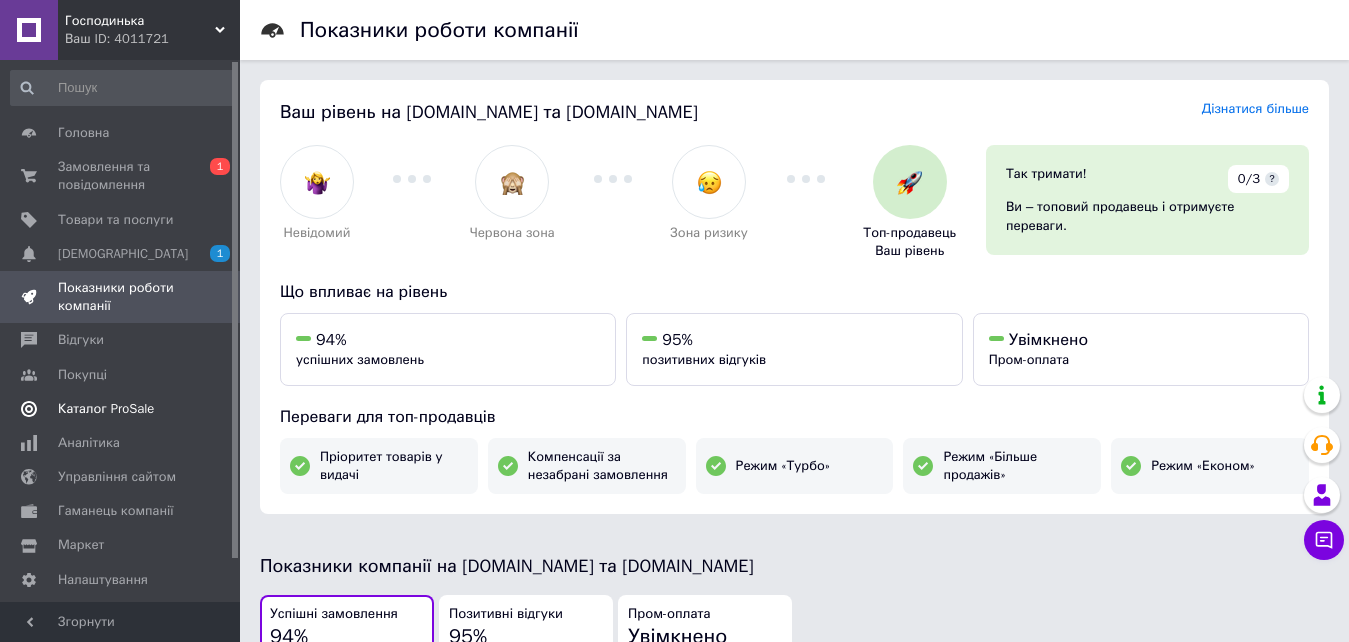 click on "Каталог ProSale" at bounding box center (106, 409) 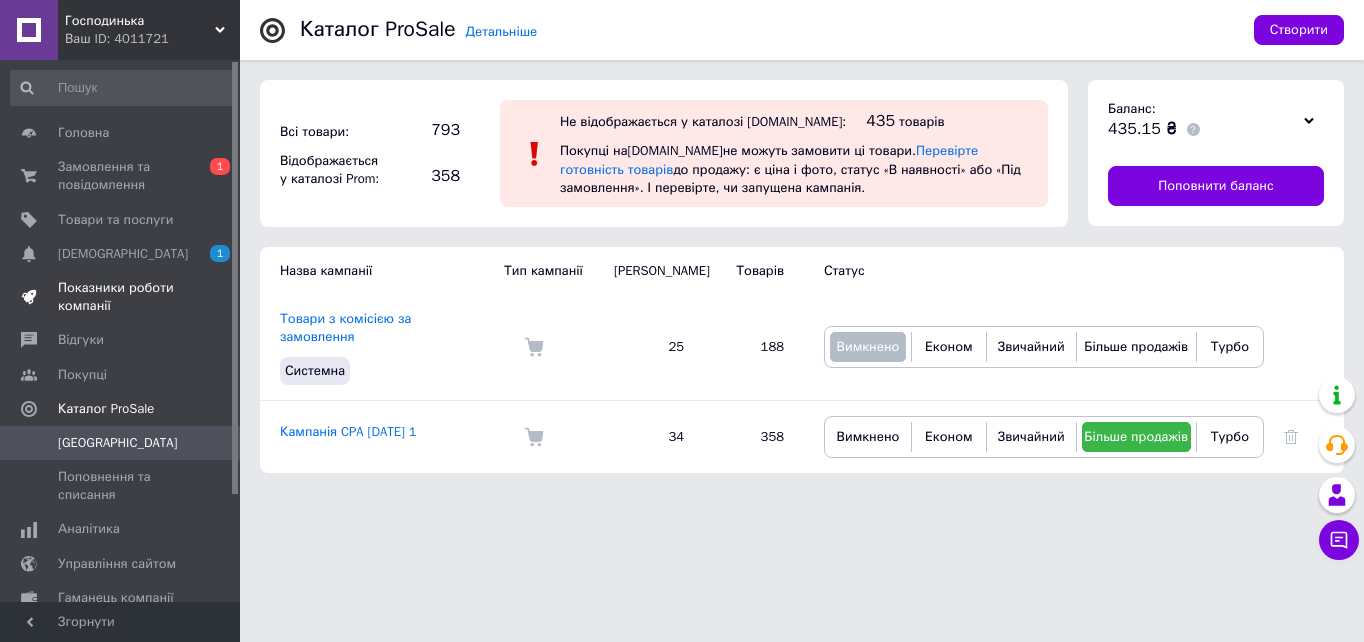 click on "Показники роботи компанії" at bounding box center [121, 297] 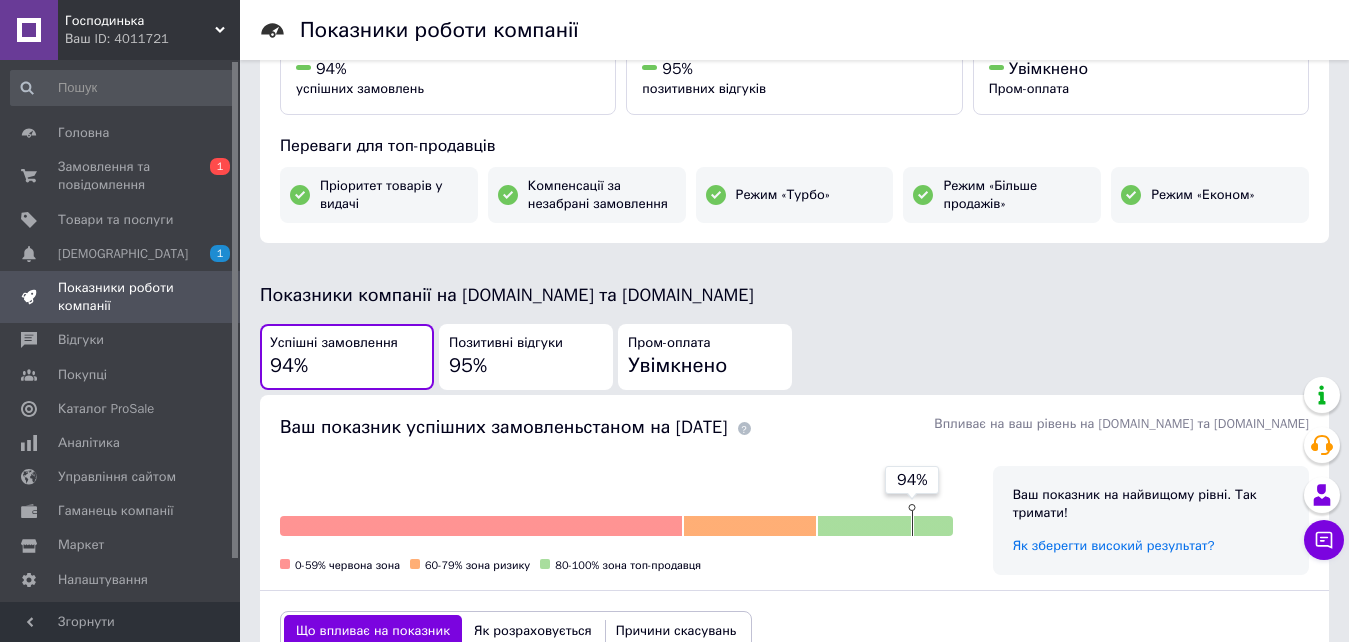 scroll, scrollTop: 300, scrollLeft: 0, axis: vertical 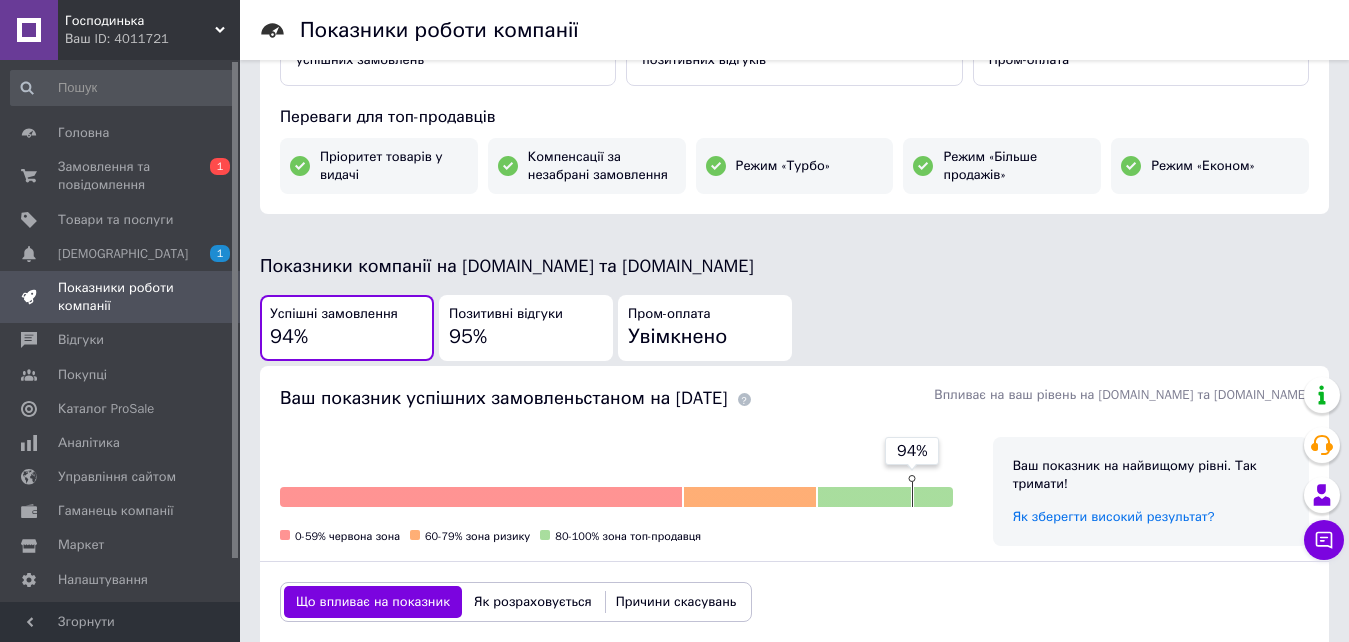 click on "Позитивні відгуки 95%" at bounding box center (526, 328) 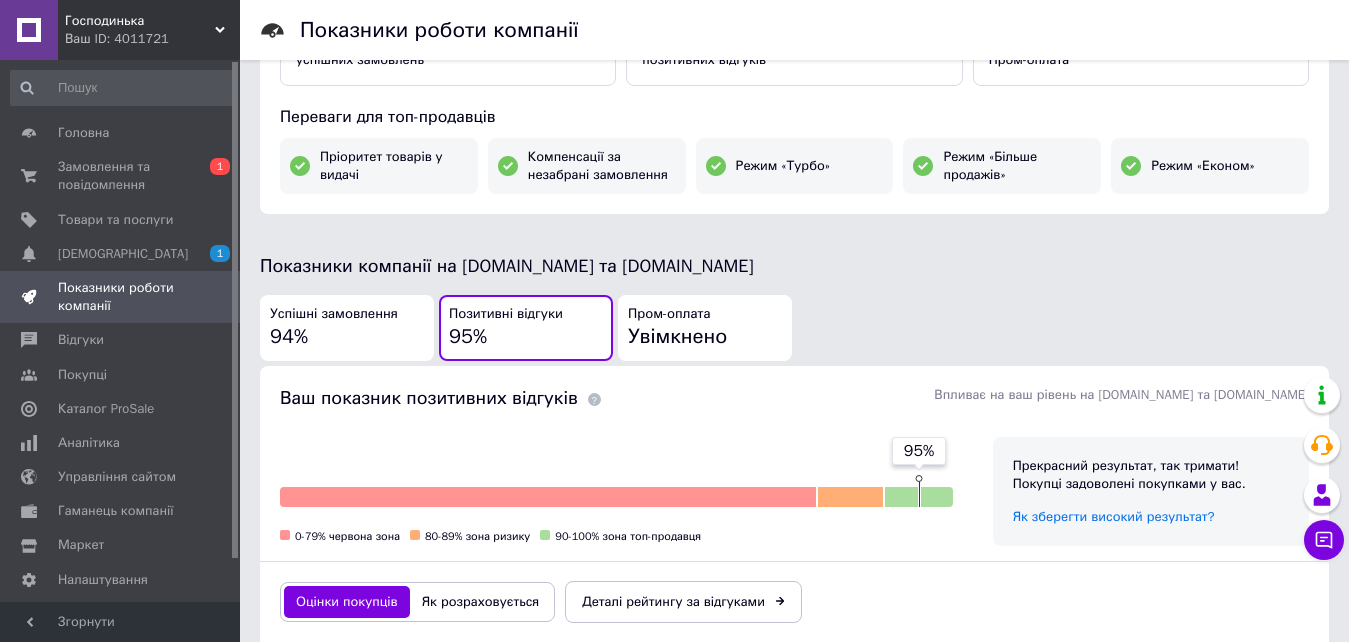 click on "Успішні замовлення 94%" at bounding box center [347, 328] 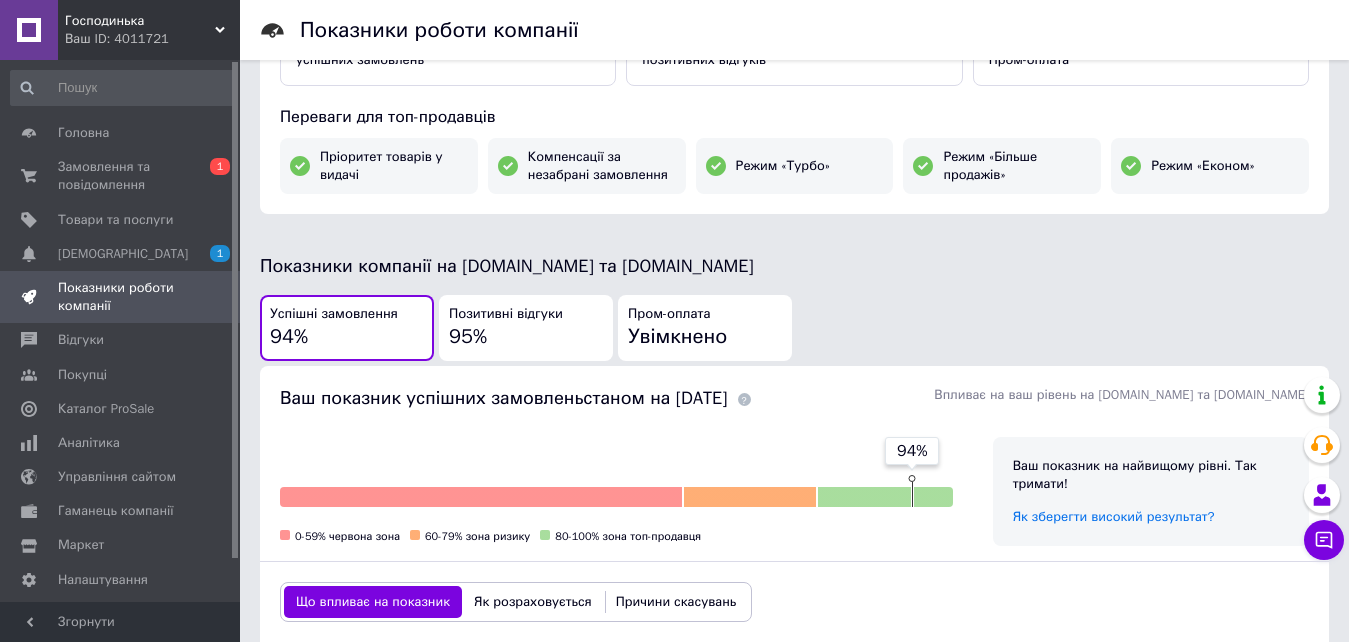 scroll, scrollTop: 400, scrollLeft: 0, axis: vertical 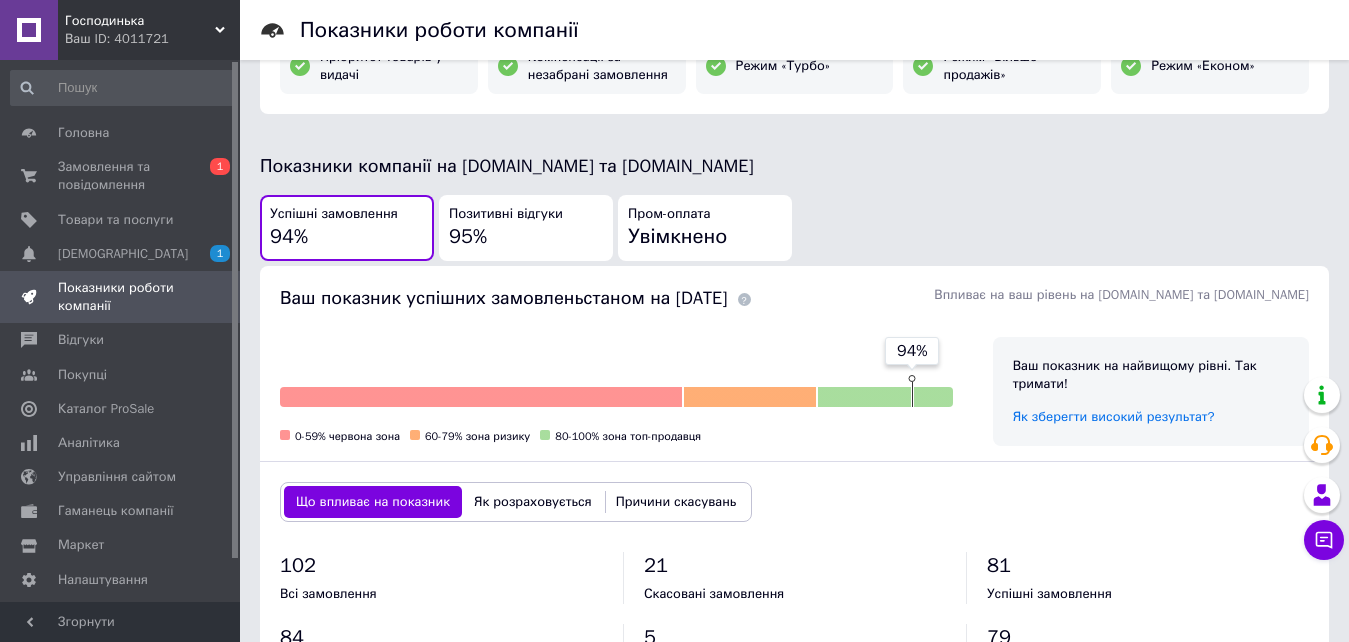 click on "Позитивні відгуки 95%" at bounding box center [526, 228] 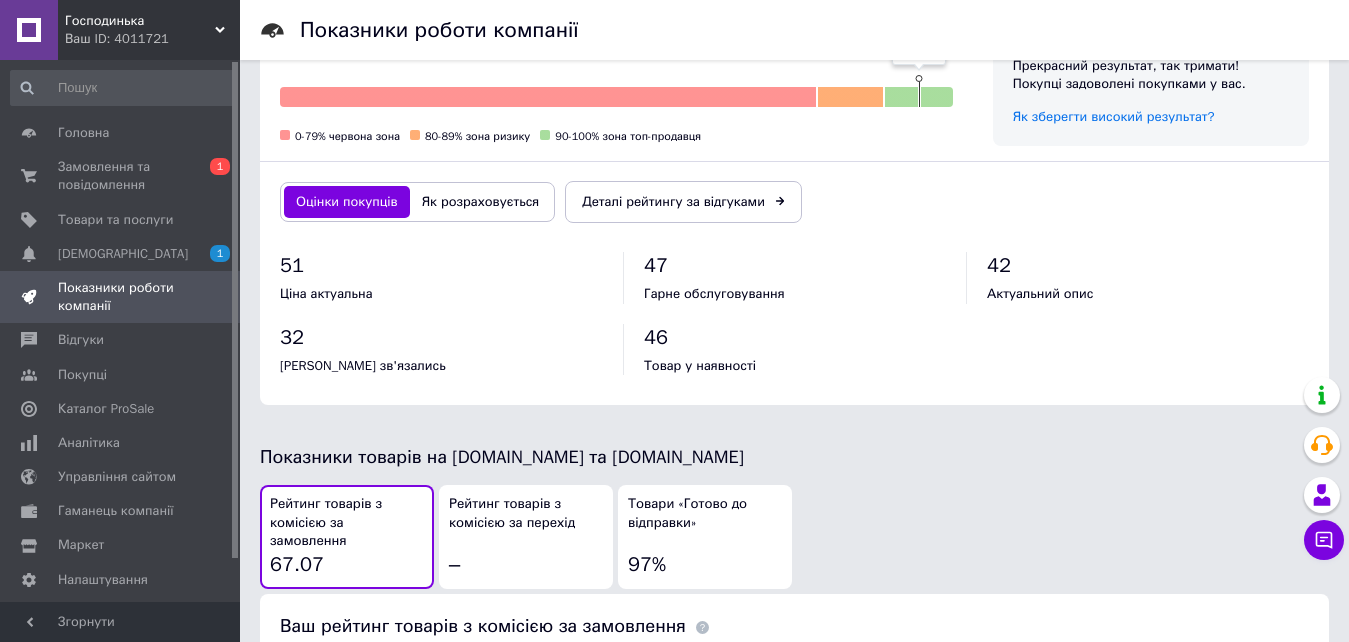 scroll, scrollTop: 1000, scrollLeft: 0, axis: vertical 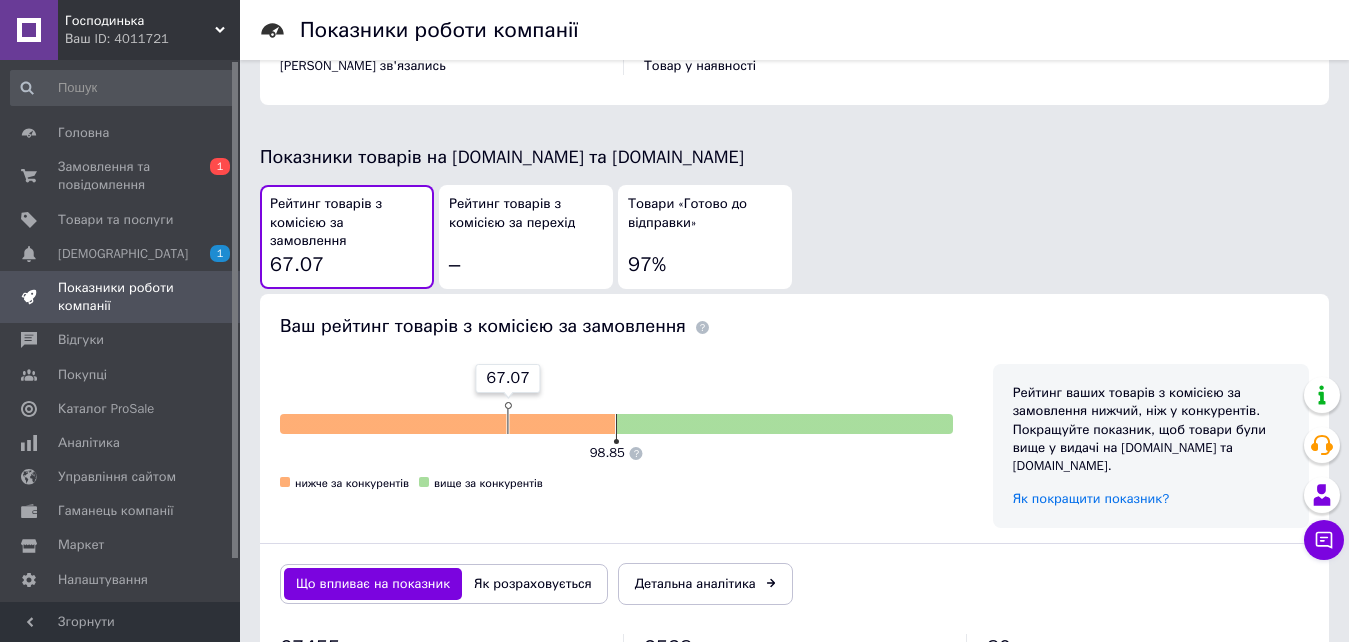 click on "97%" at bounding box center (647, 264) 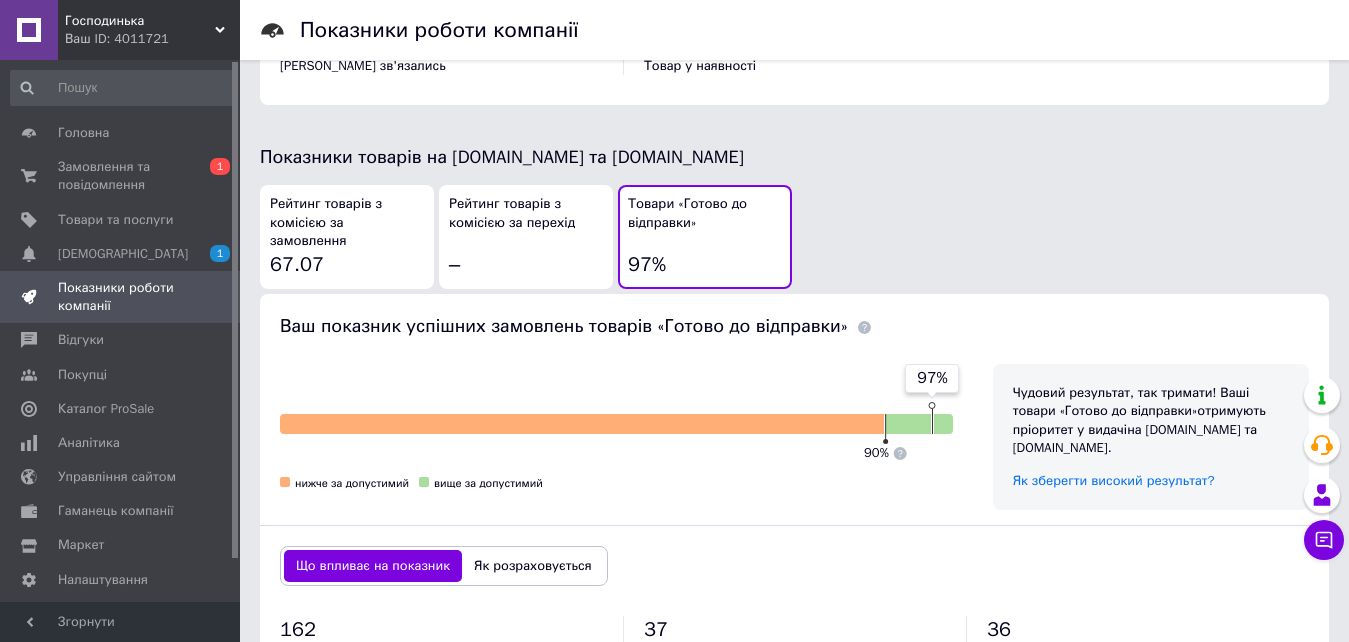 click on "Рейтинг товарів з комісією за замовлення" at bounding box center [347, 223] 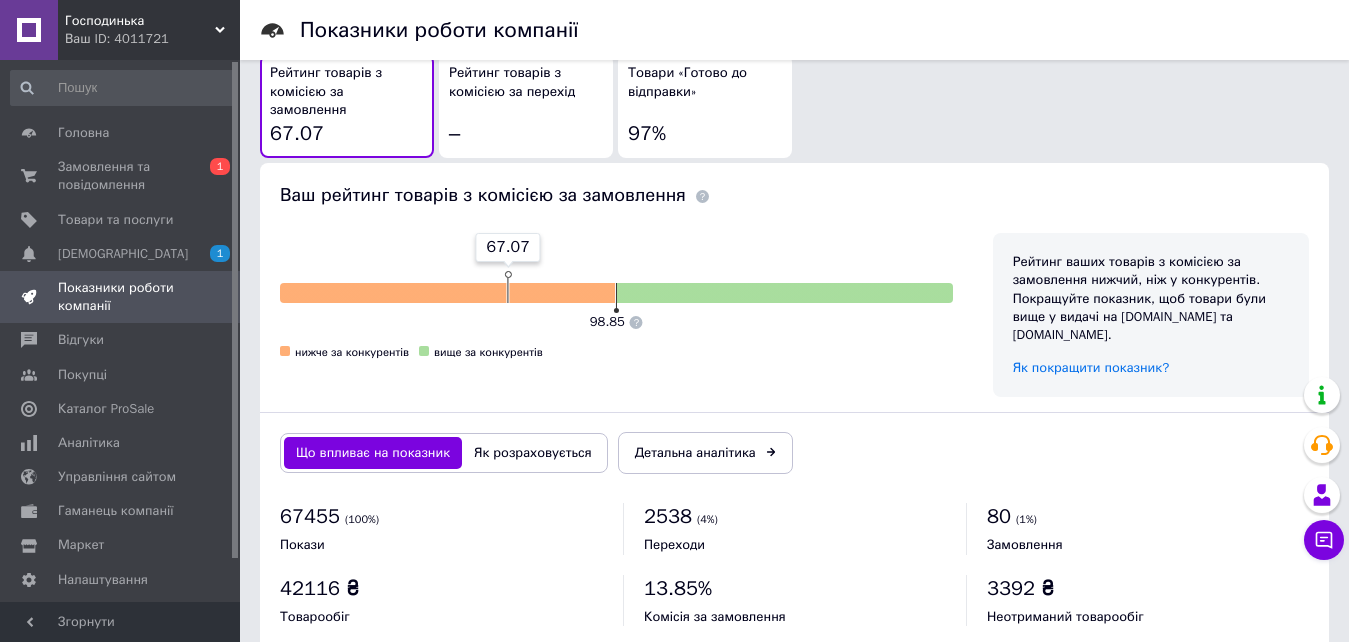 scroll, scrollTop: 1148, scrollLeft: 0, axis: vertical 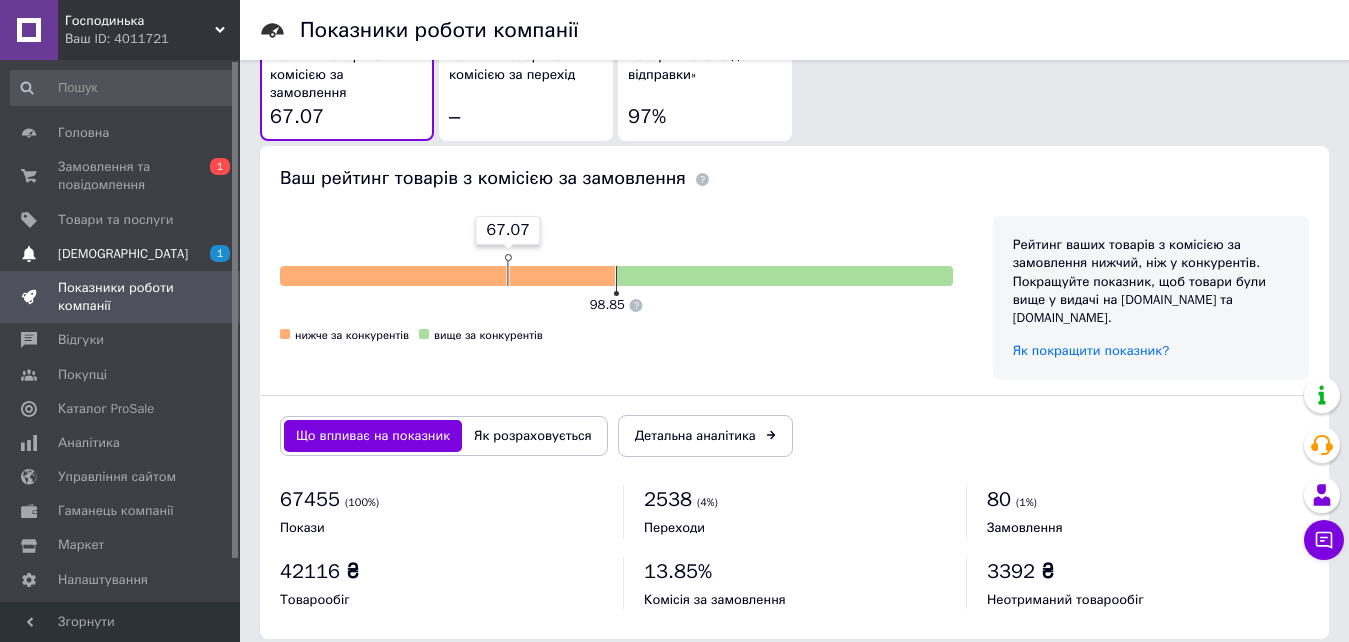 click on "[DEMOGRAPHIC_DATA]" at bounding box center (121, 254) 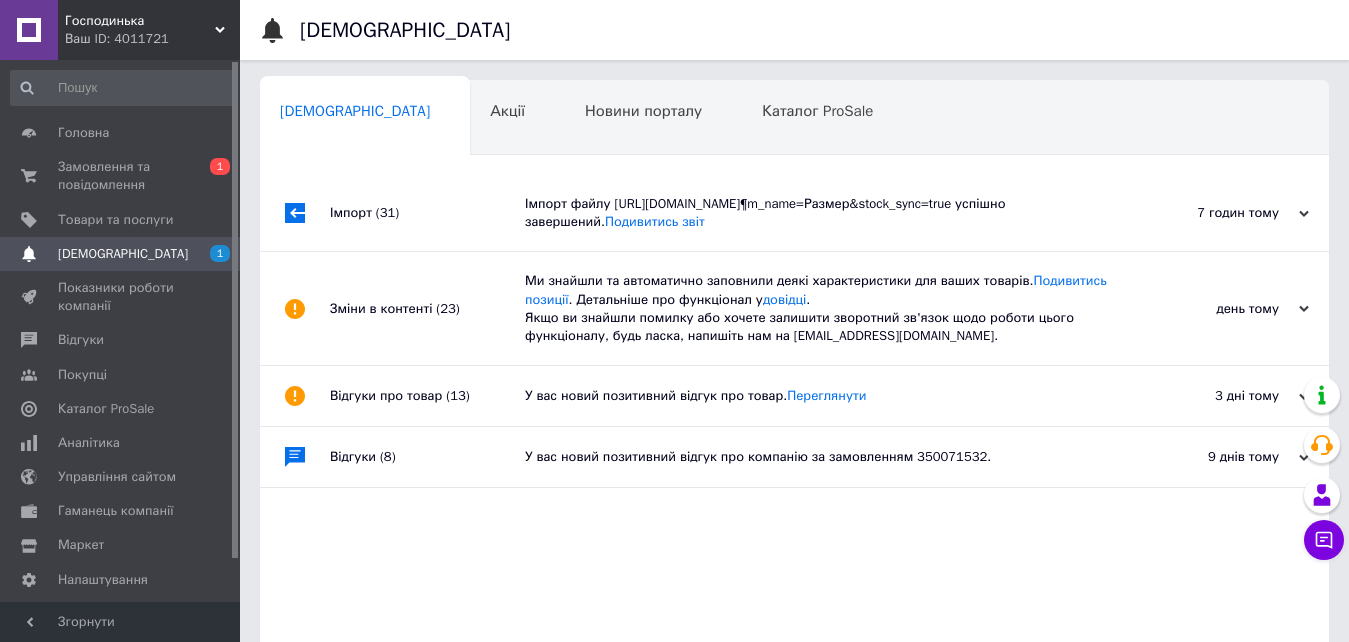 click on "Імпорт файлу https://backend.mydrop.com.ua/vendor/api/export/products/prom/yml?public_api_key=8a8ff318740dc951fa7191ca0ee6c0390f8b1965&price_field=price&increase_price_type=percent&increase_price_value=6¶m_name=Размер&stock_sync=true успішно завершений.  Подивитись звіт" at bounding box center [817, 213] 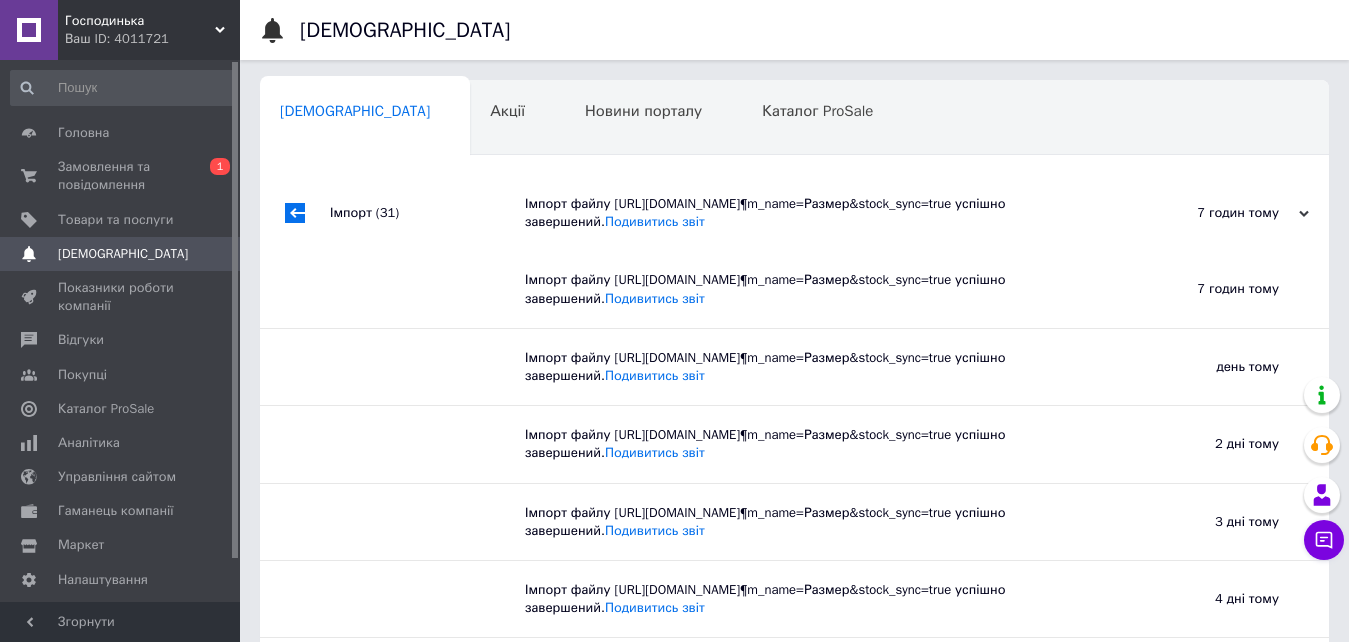 drag, startPoint x: 837, startPoint y: 215, endPoint x: 778, endPoint y: 225, distance: 59.841457 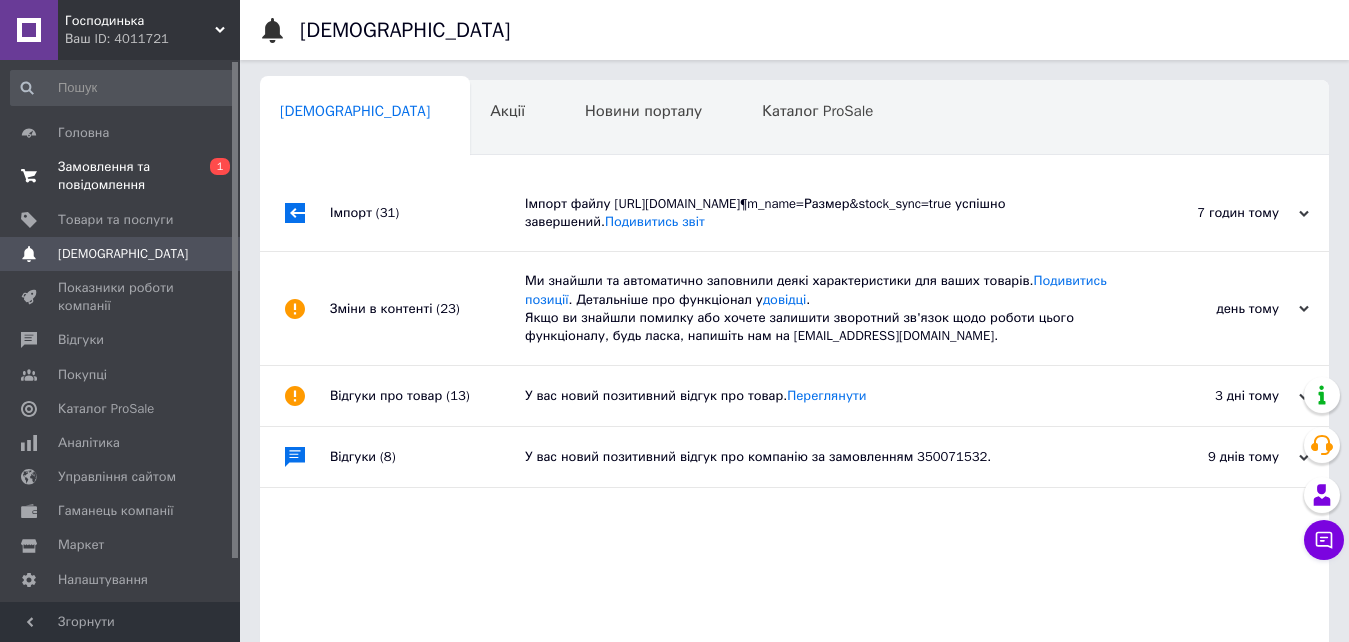 click on "Замовлення та повідомлення" at bounding box center [121, 176] 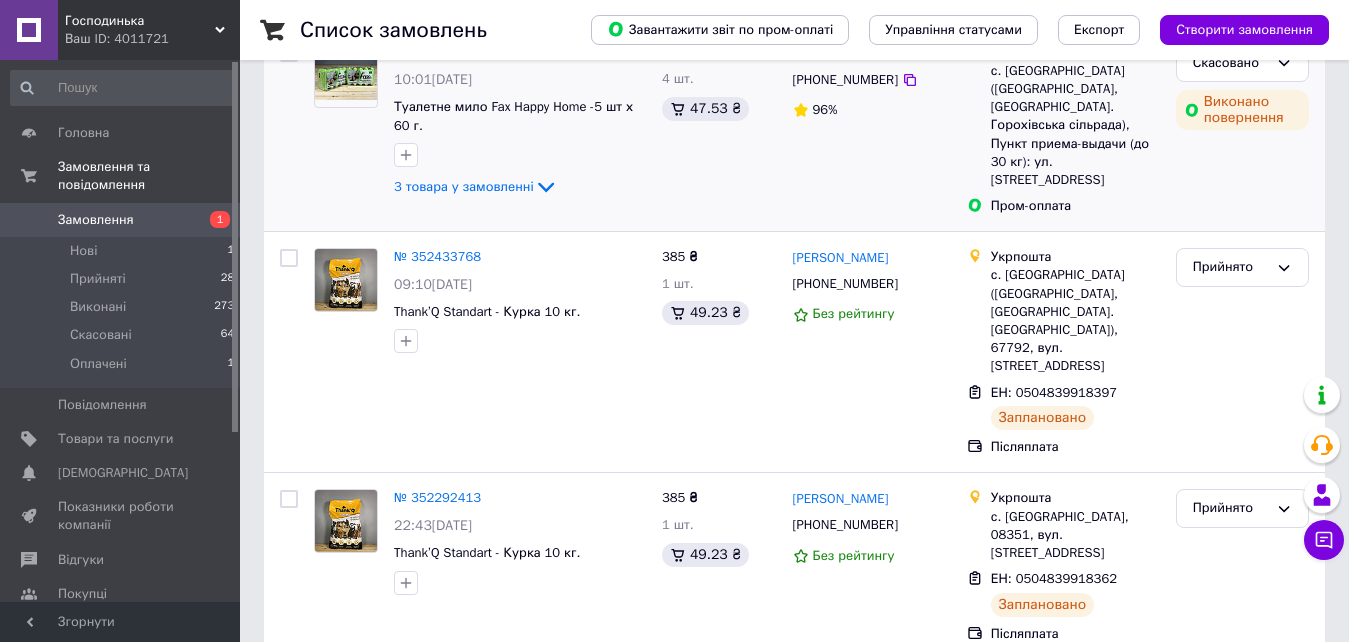 scroll, scrollTop: 200, scrollLeft: 0, axis: vertical 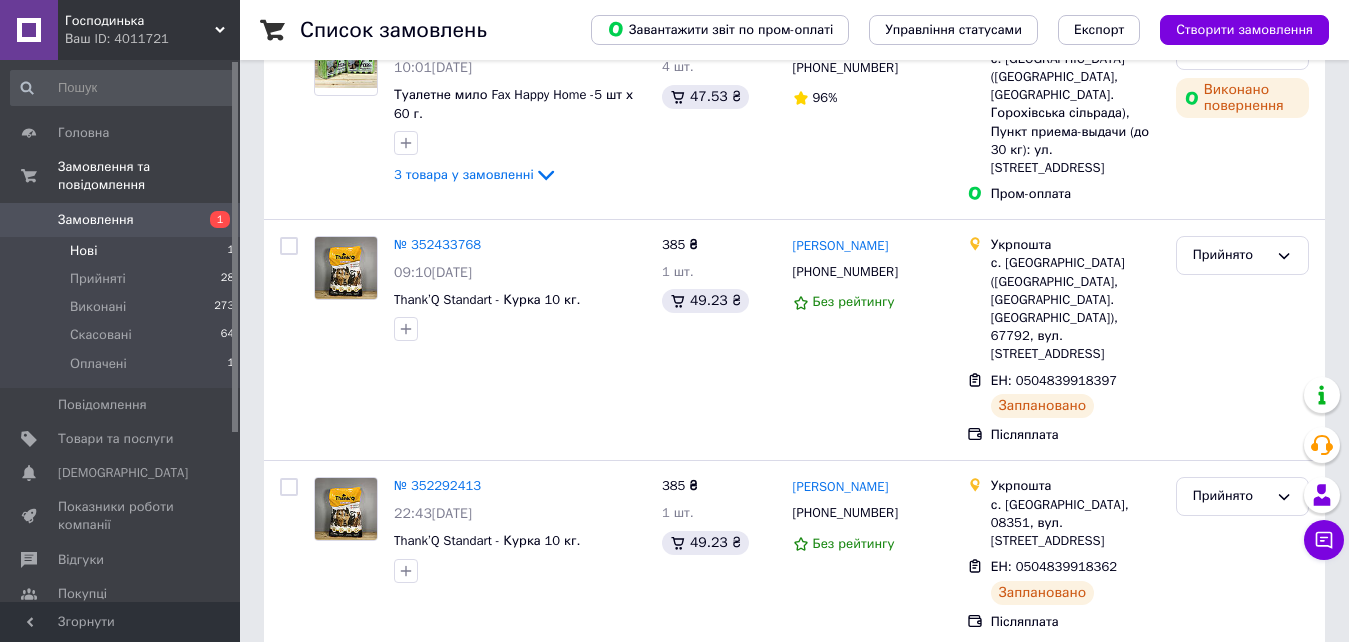 click on "Нові 1" at bounding box center (123, 251) 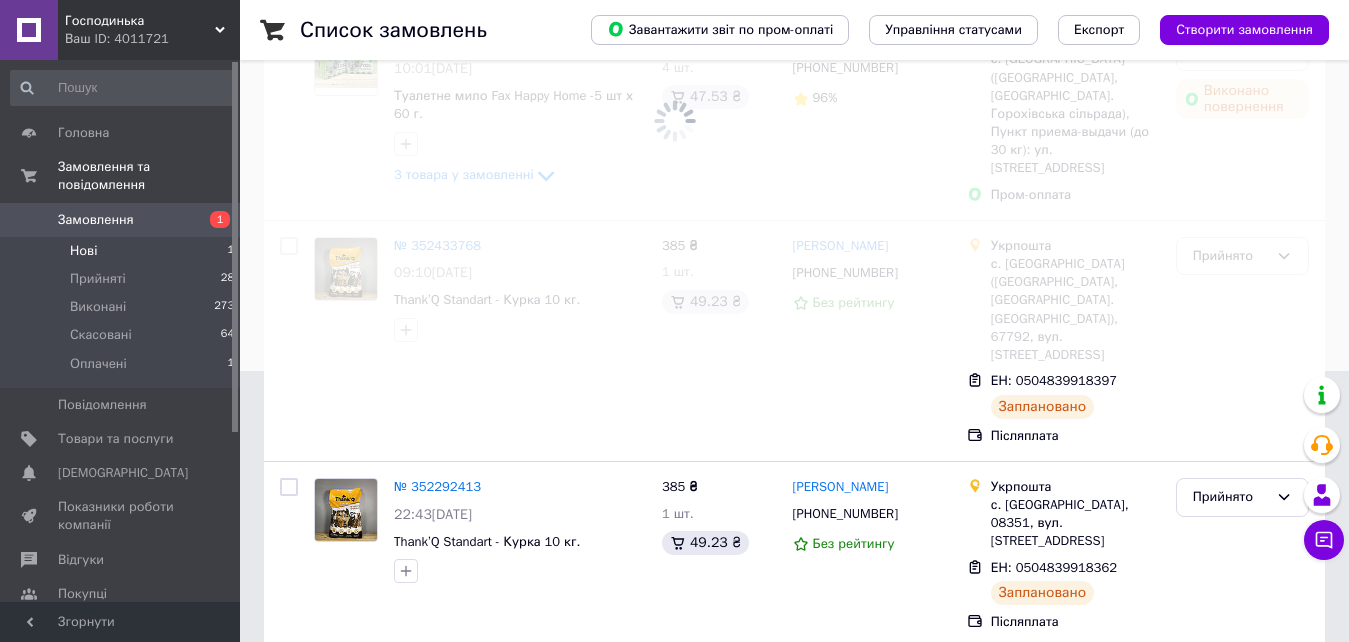 scroll, scrollTop: 0, scrollLeft: 0, axis: both 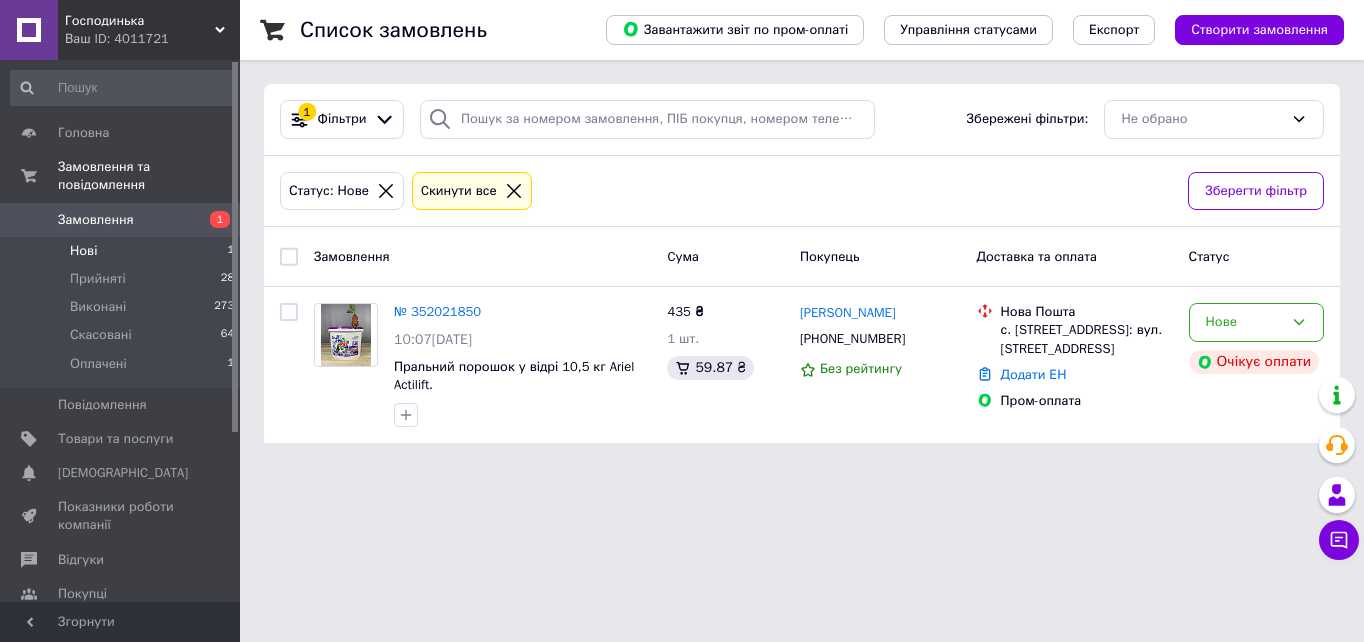 click on "Замовлення" at bounding box center (96, 220) 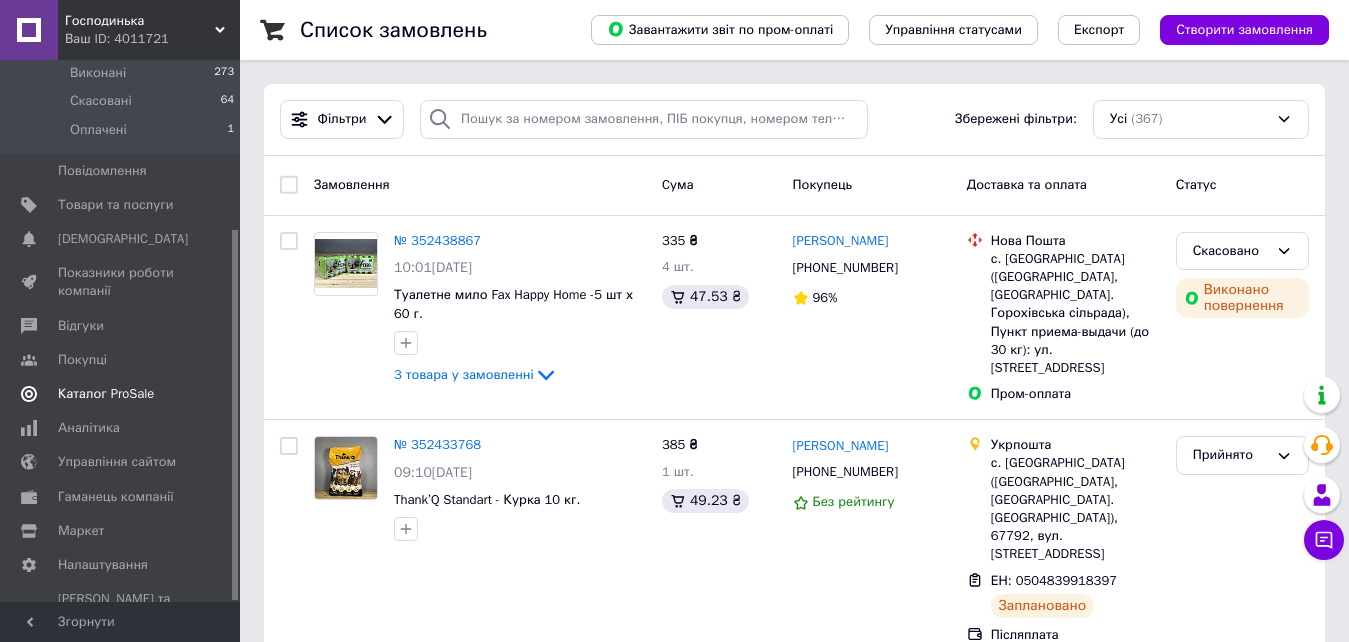 scroll, scrollTop: 248, scrollLeft: 0, axis: vertical 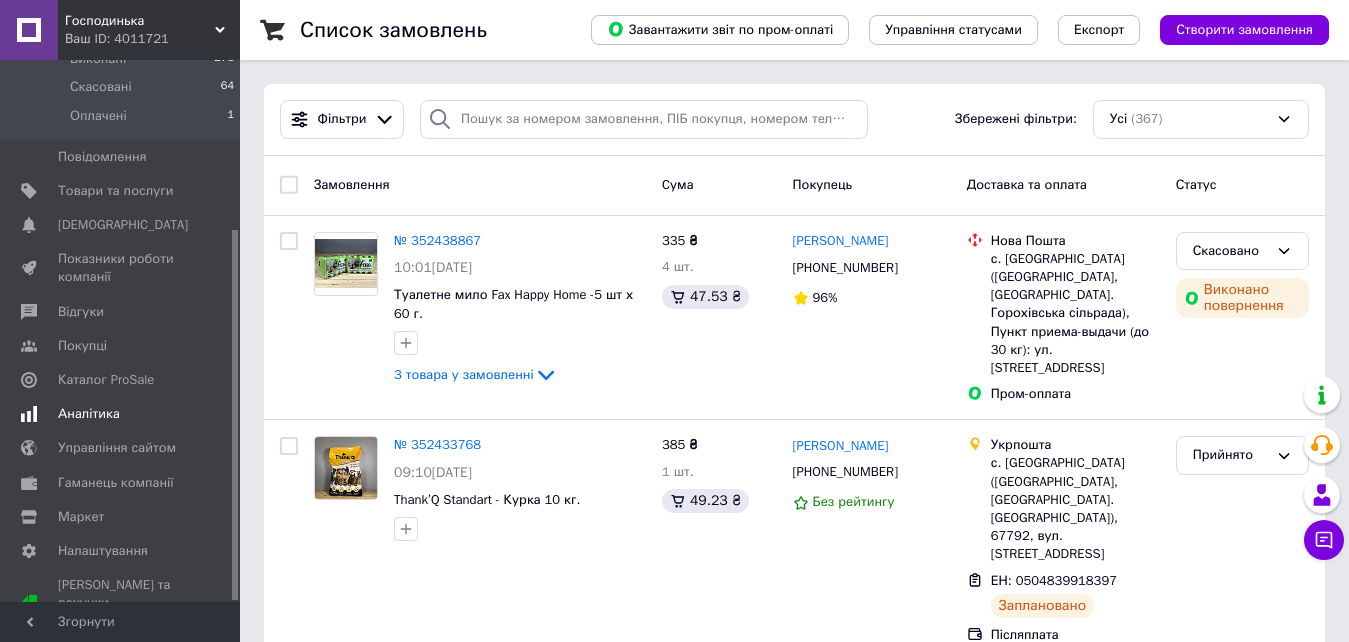 click on "Аналітика" at bounding box center [121, 414] 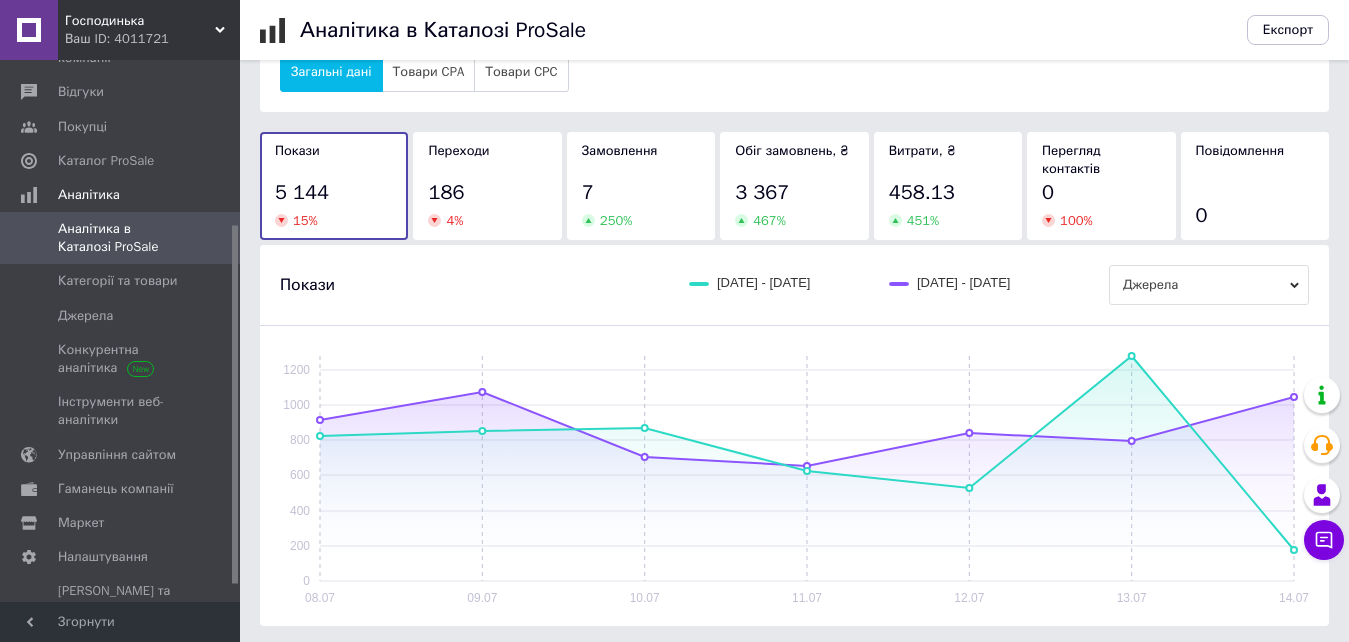 scroll, scrollTop: 0, scrollLeft: 0, axis: both 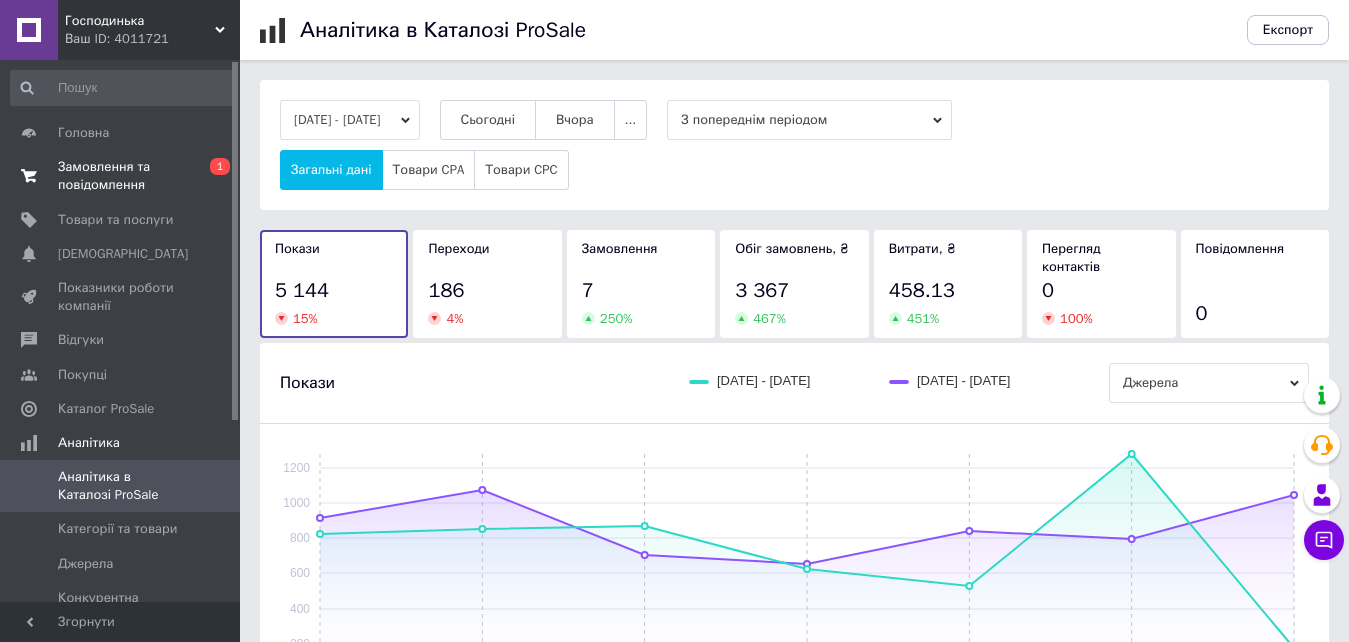 click on "Замовлення та повідомлення" at bounding box center (121, 176) 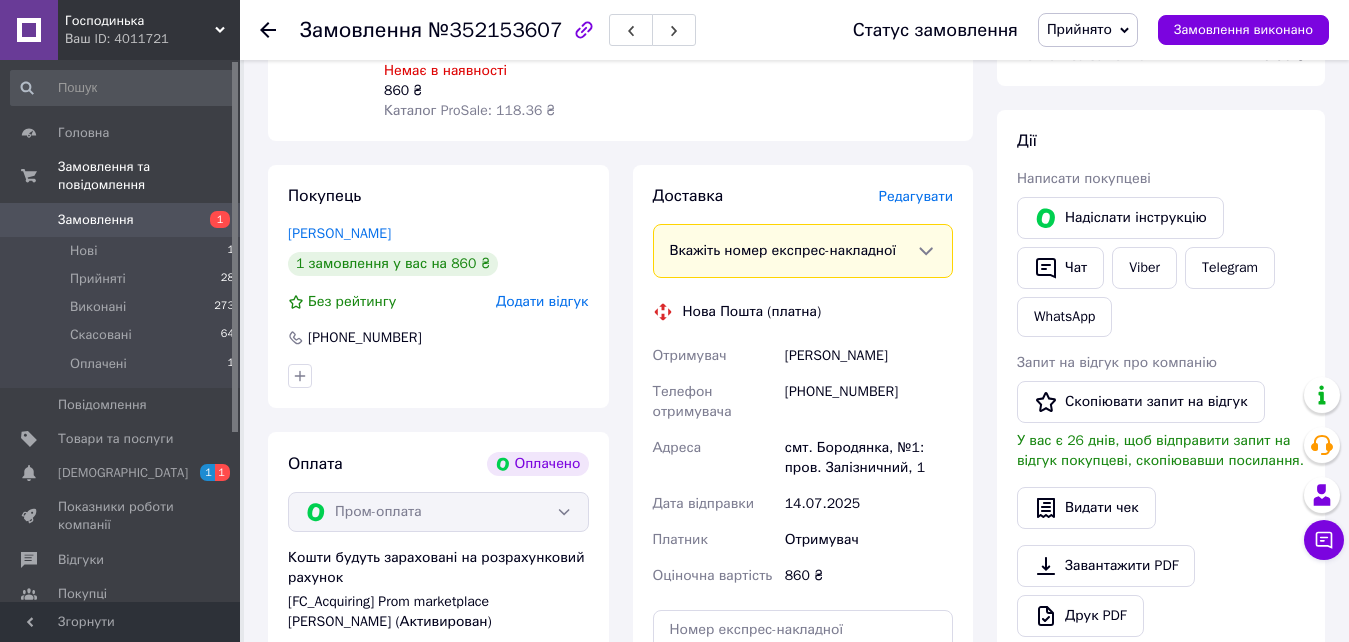 scroll, scrollTop: 500, scrollLeft: 0, axis: vertical 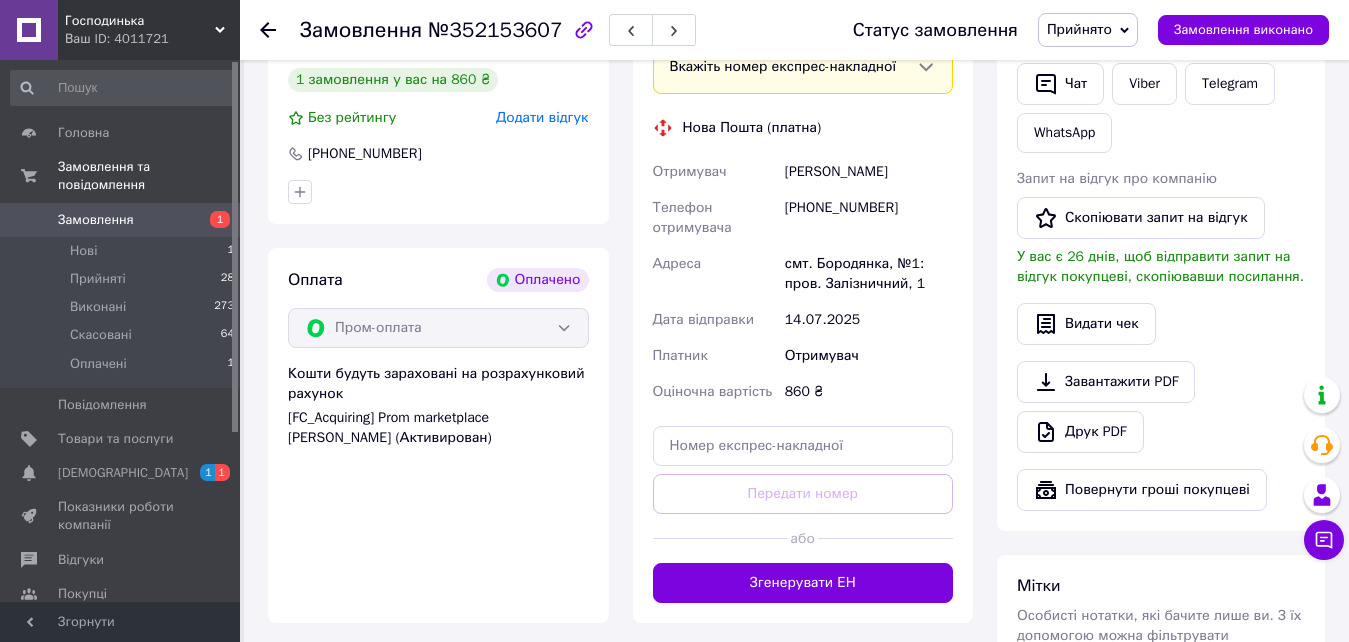 click on "Морзе Тетяна" at bounding box center (869, 172) 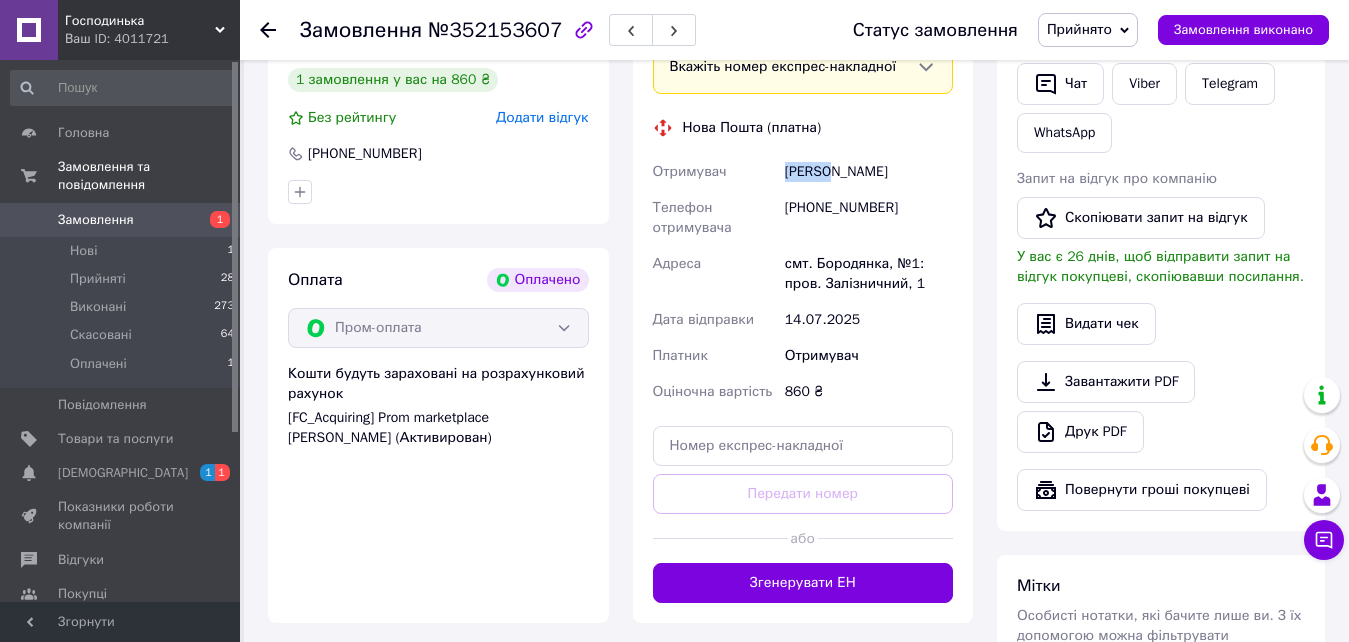 click on "Морзе Тетяна" at bounding box center [869, 172] 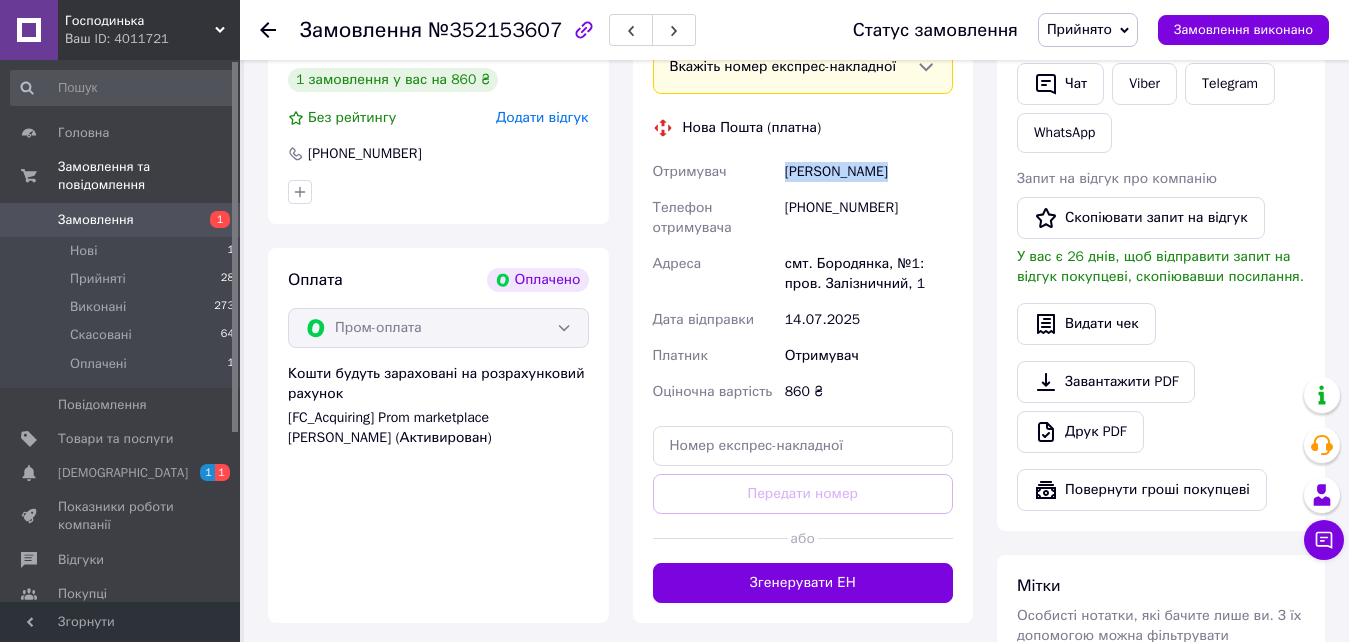 click on "Морзе Тетяна" at bounding box center [869, 172] 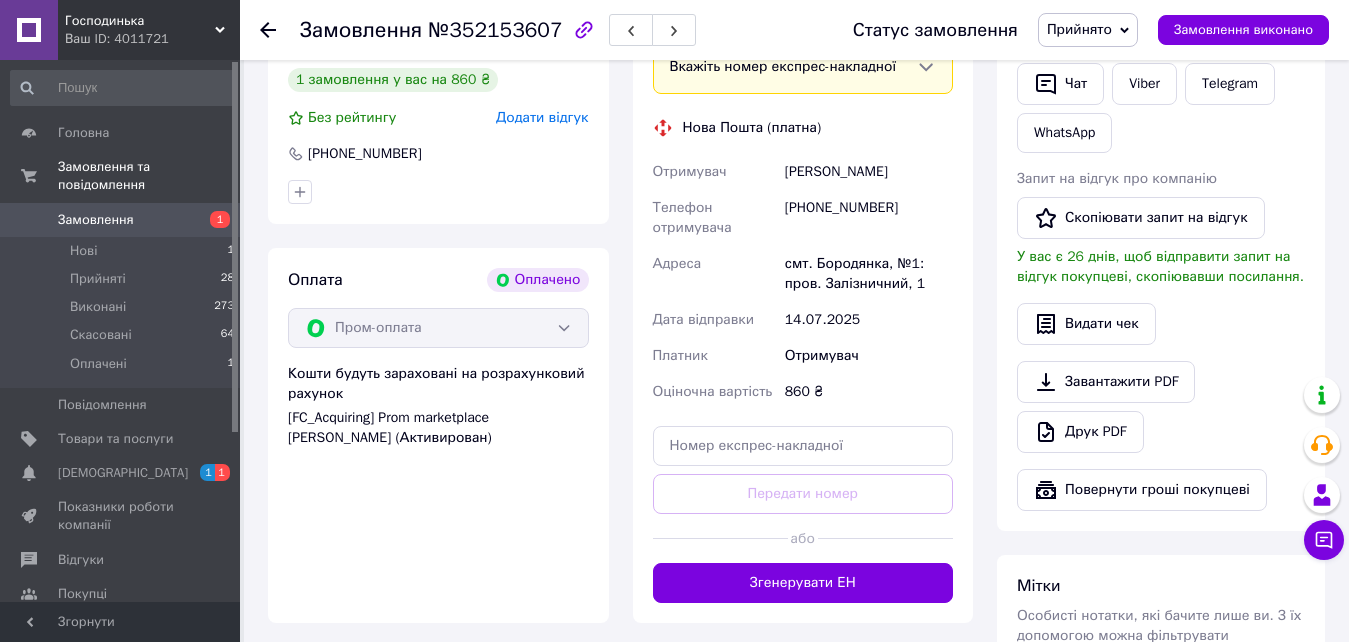 click on "+380501881483" at bounding box center [869, 218] 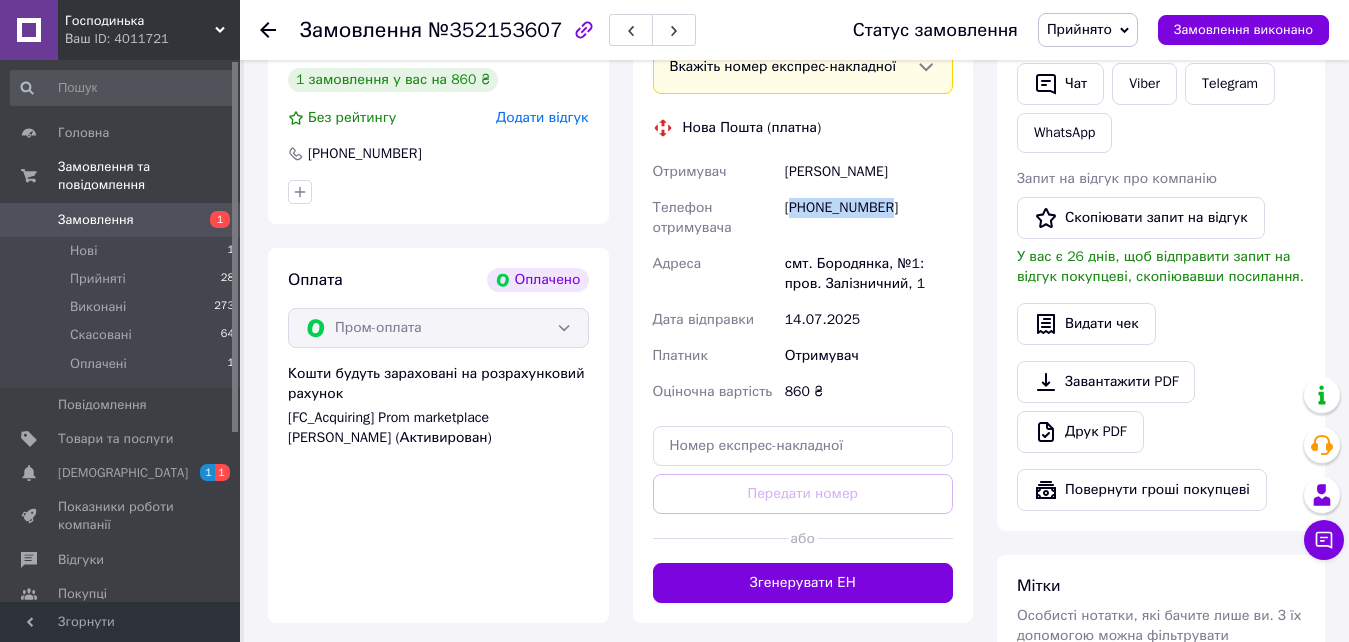 click on "+380501881483" at bounding box center [869, 218] 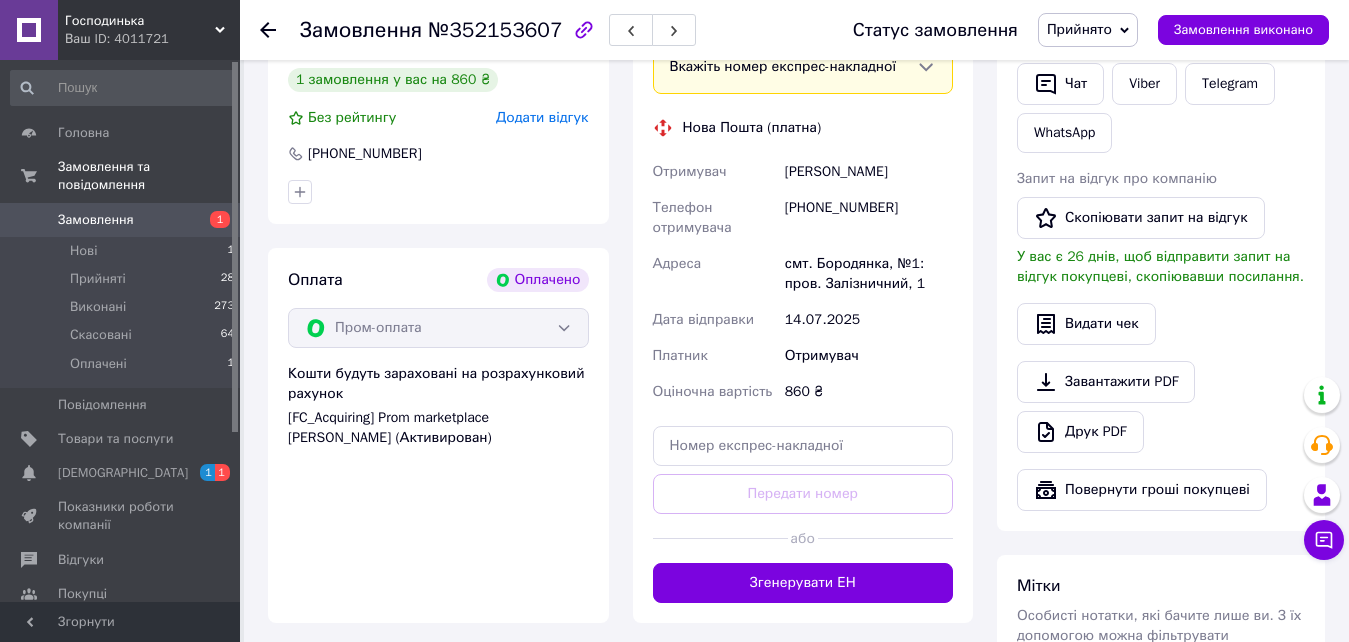 click on "смт. Бородянка, №1: пров. Залізничний, 1" at bounding box center [869, 274] 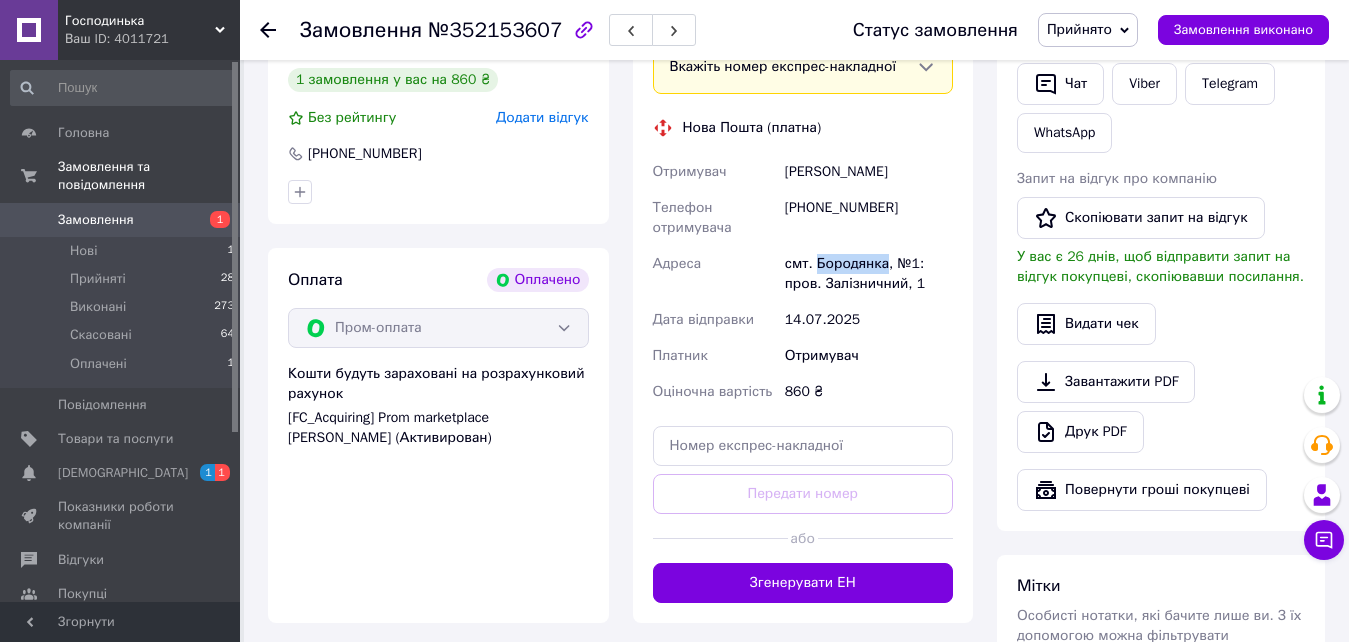 click on "смт. Бородянка, №1: пров. Залізничний, 1" at bounding box center (869, 274) 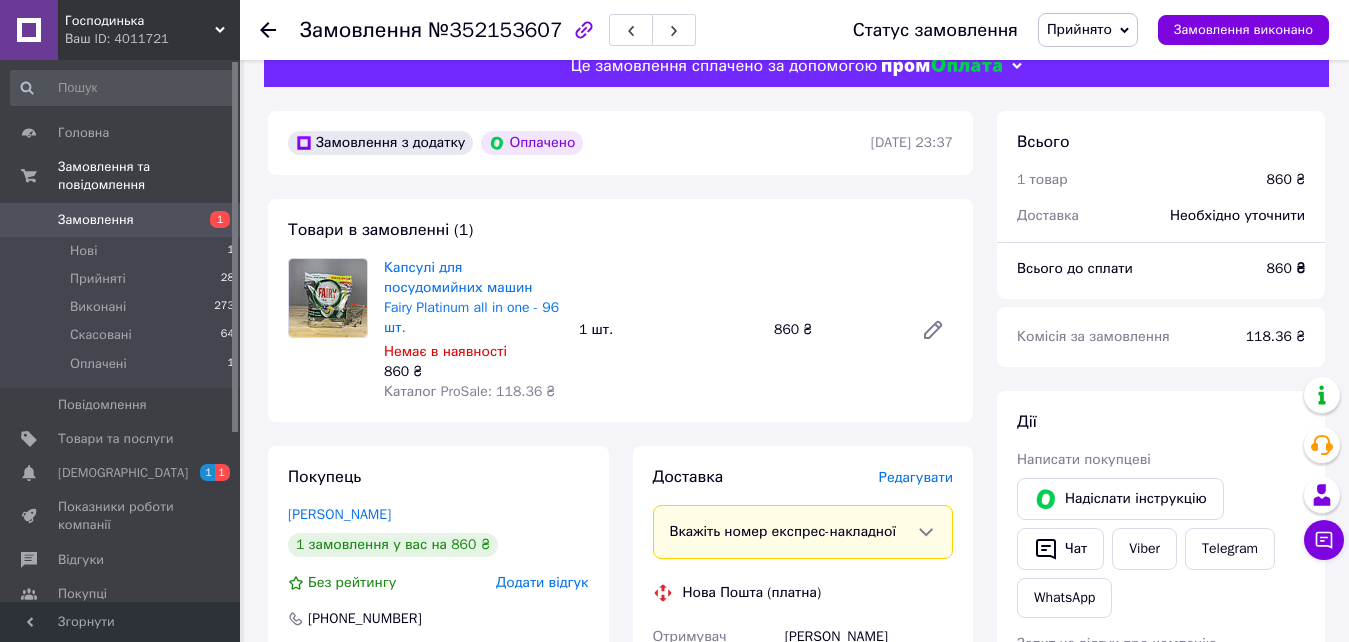 scroll, scrollTop: 0, scrollLeft: 0, axis: both 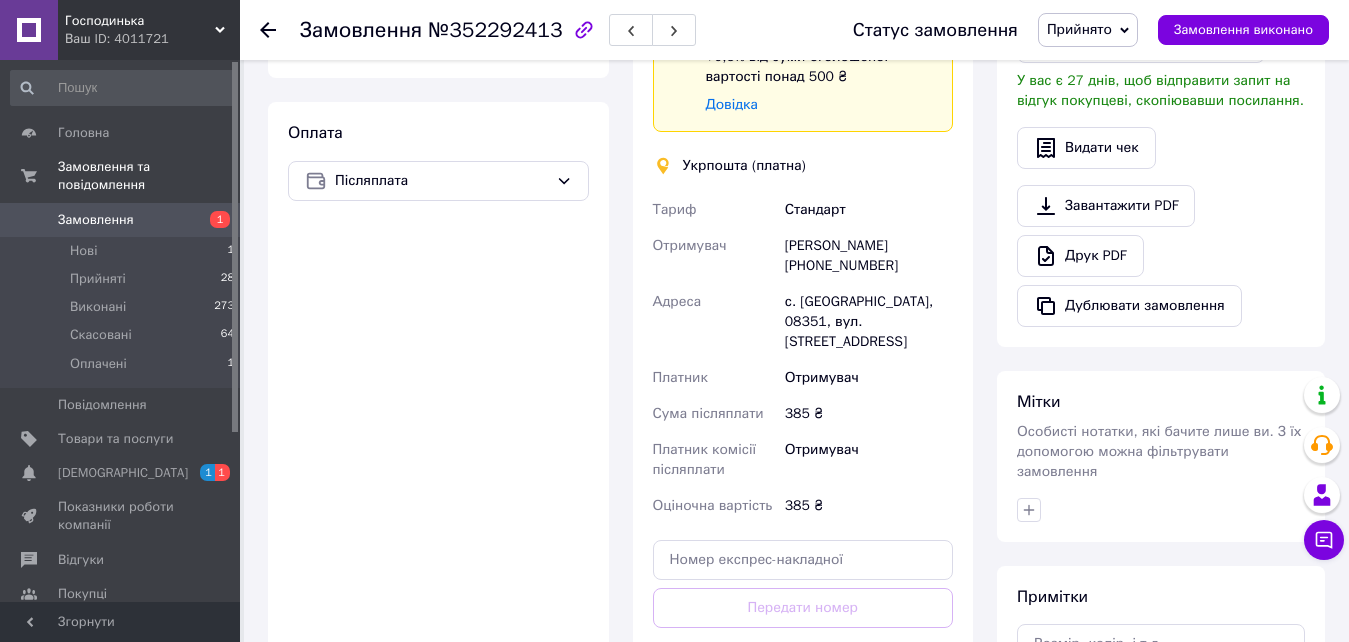 click on "Ольга Ламашевська +380952729529" at bounding box center [869, 256] 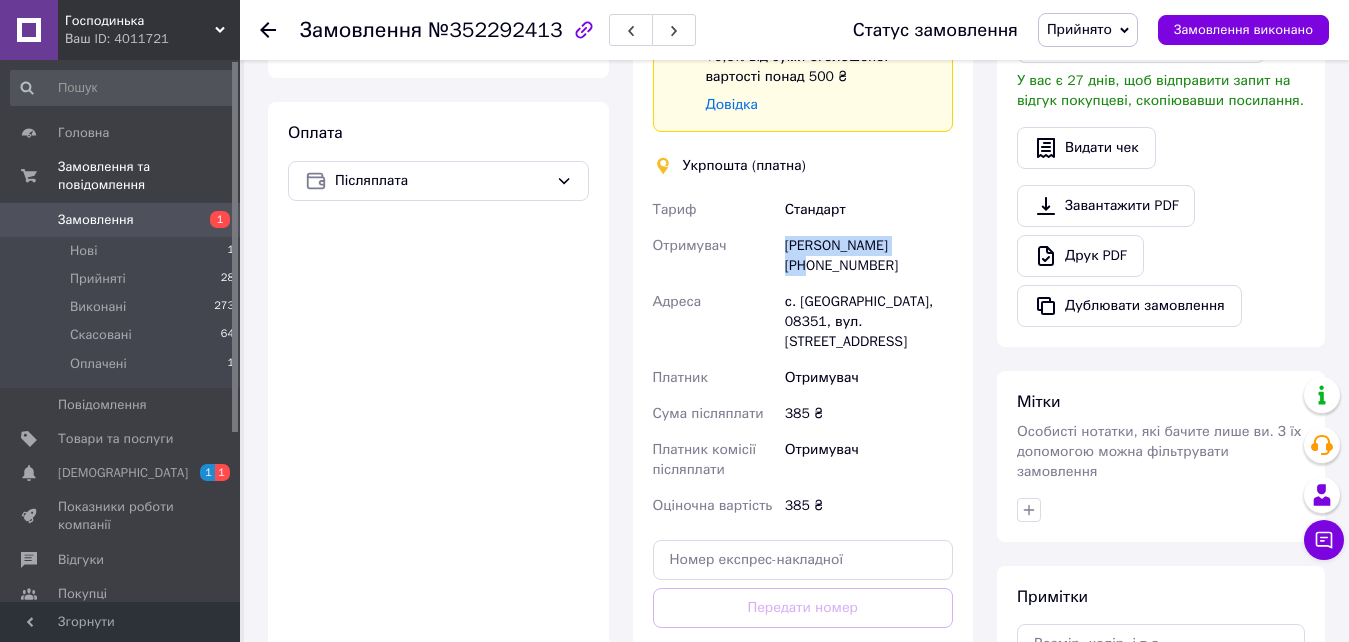 drag, startPoint x: 911, startPoint y: 247, endPoint x: 785, endPoint y: 246, distance: 126.00397 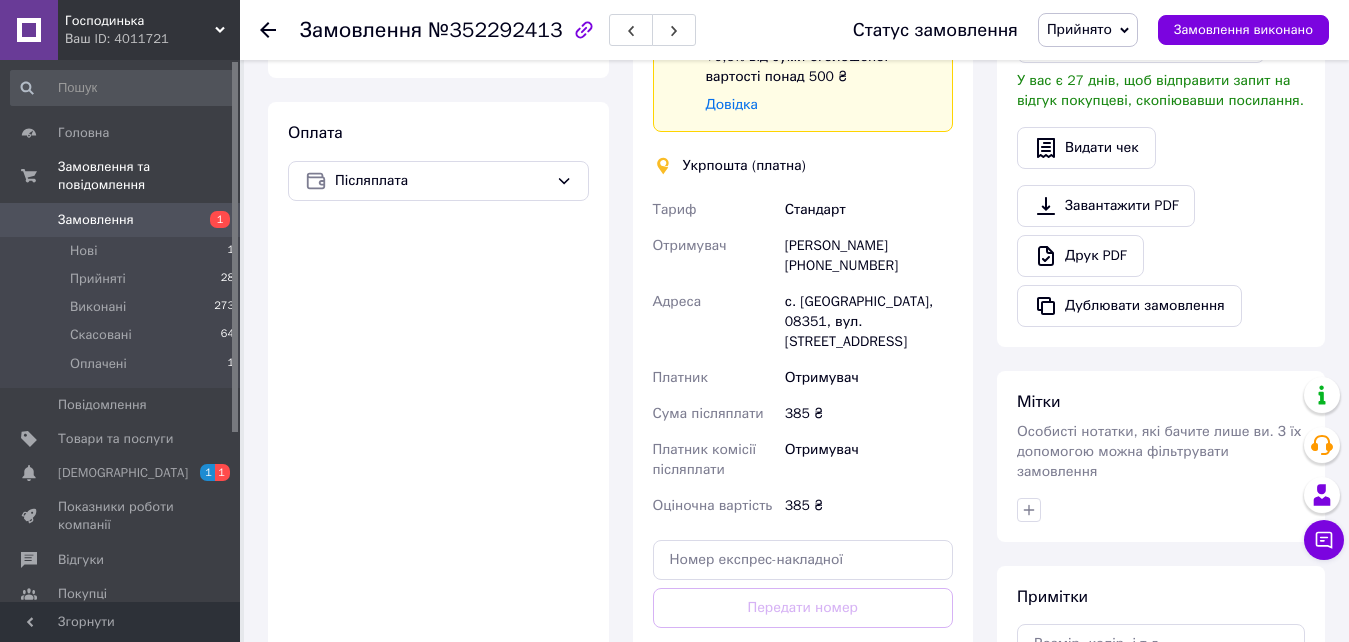 click on "Ольга Ламашевська +380952729529" at bounding box center (869, 256) 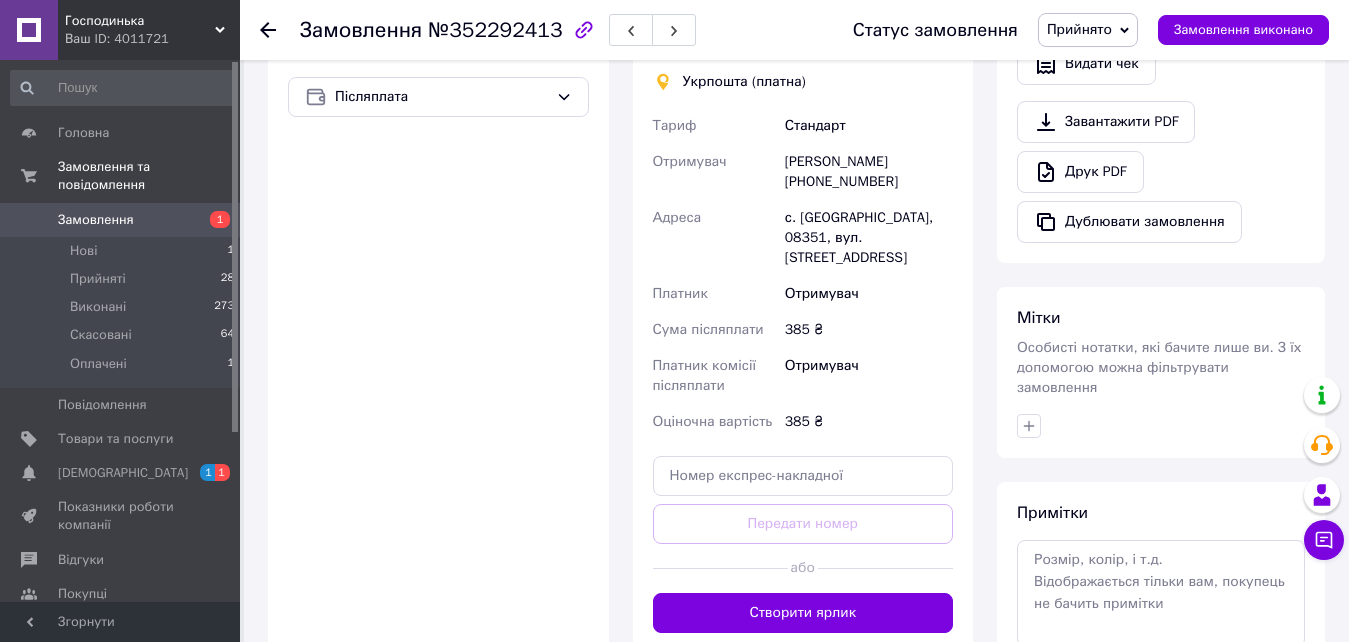scroll, scrollTop: 800, scrollLeft: 0, axis: vertical 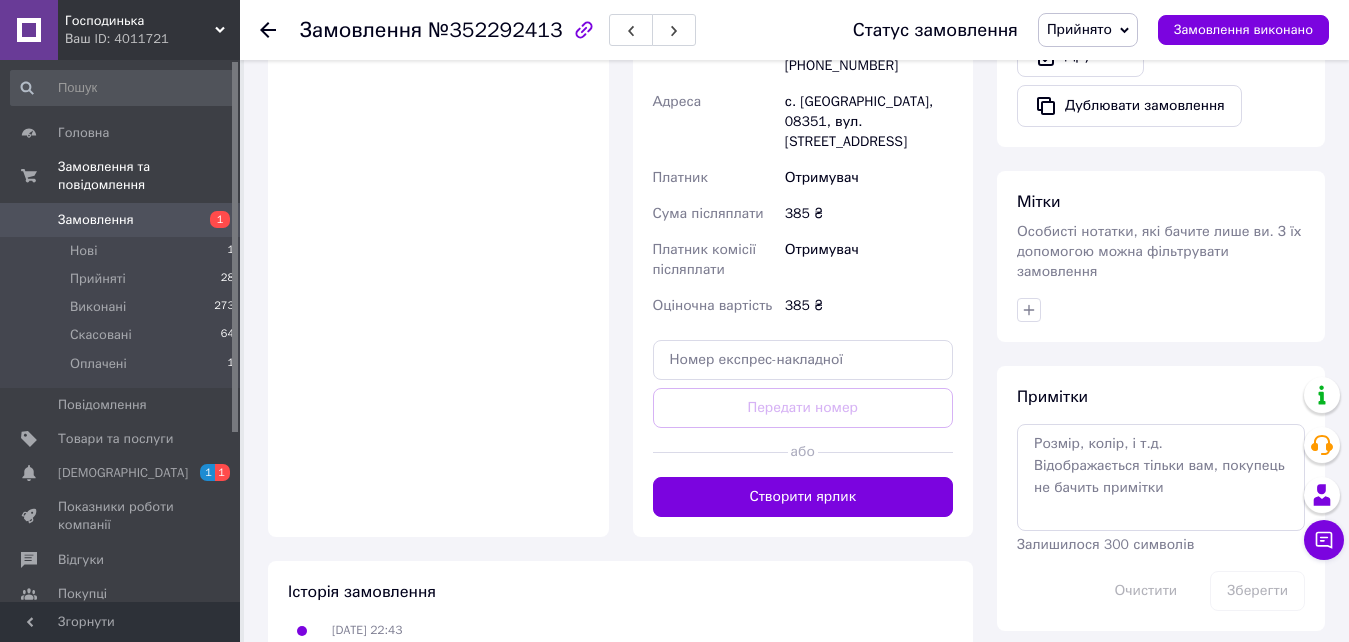 click on "Створити ярлик" at bounding box center [803, 497] 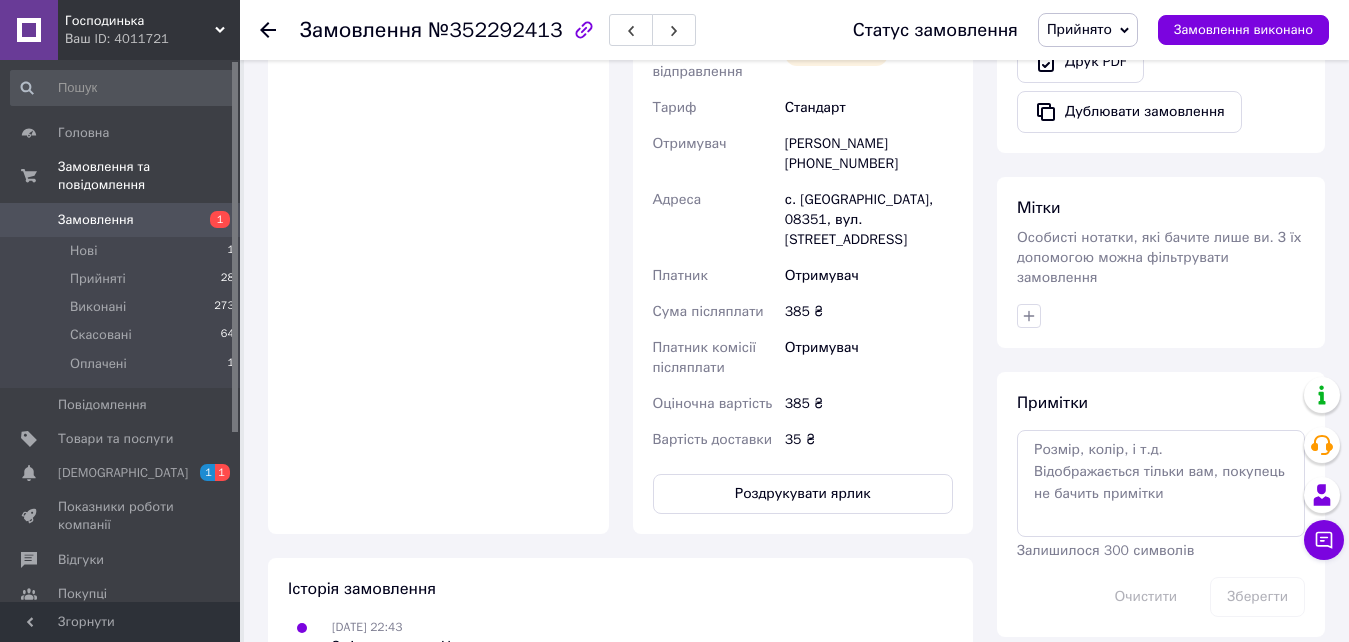 scroll, scrollTop: 681, scrollLeft: 0, axis: vertical 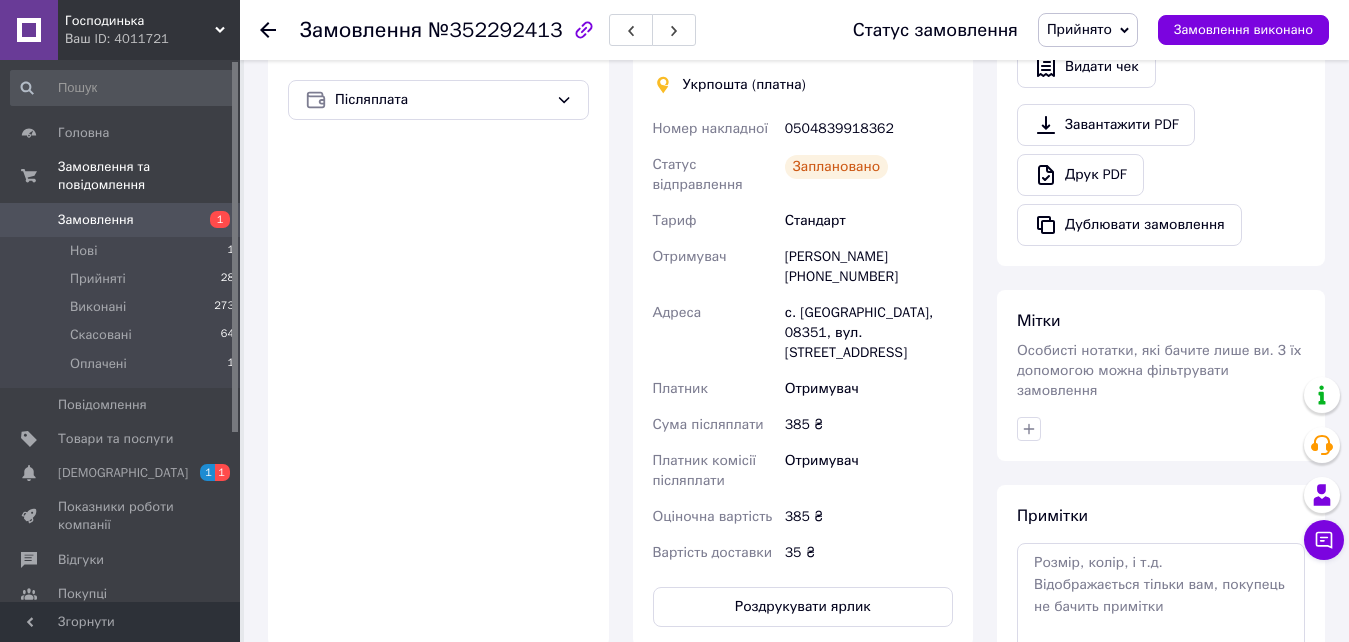 click on "0504839918362" at bounding box center (869, 129) 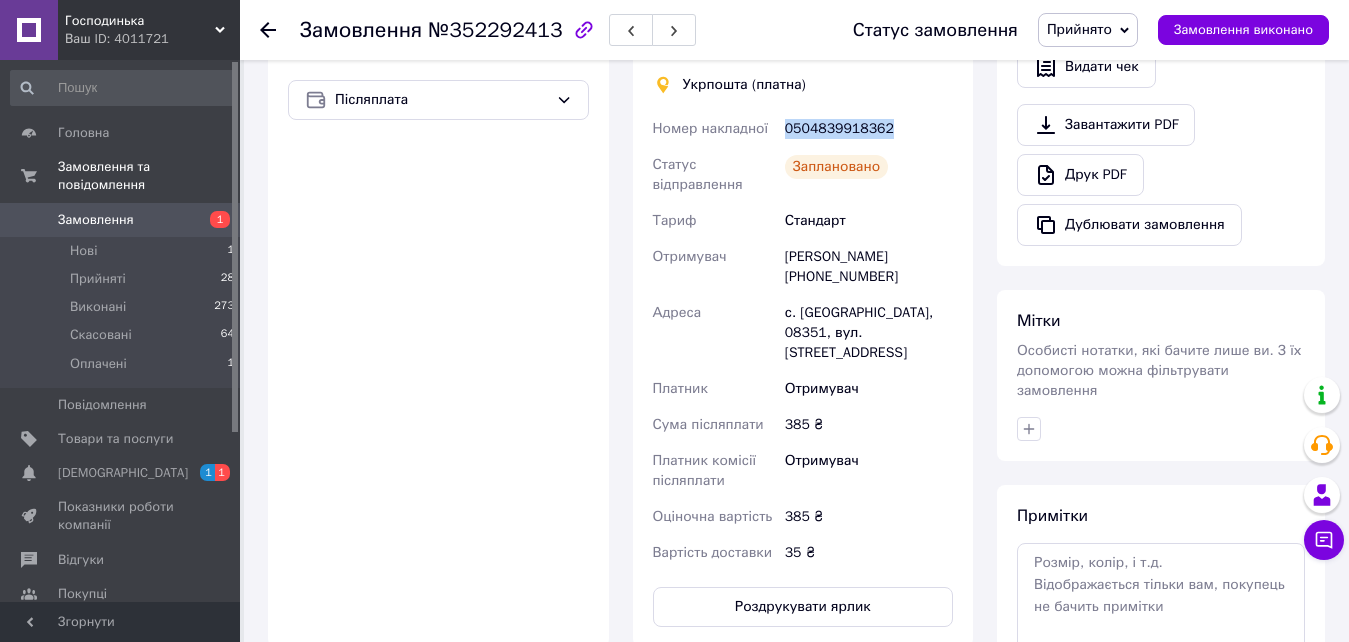 click on "0504839918362" at bounding box center (869, 129) 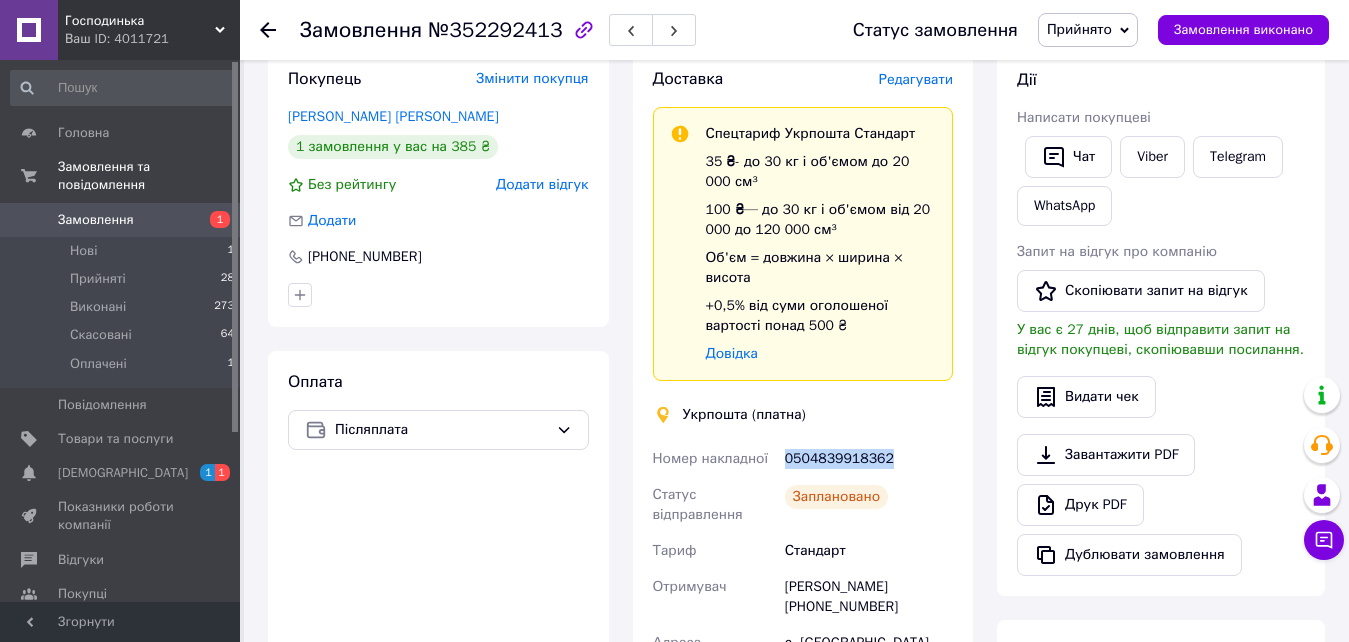scroll, scrollTop: 81, scrollLeft: 0, axis: vertical 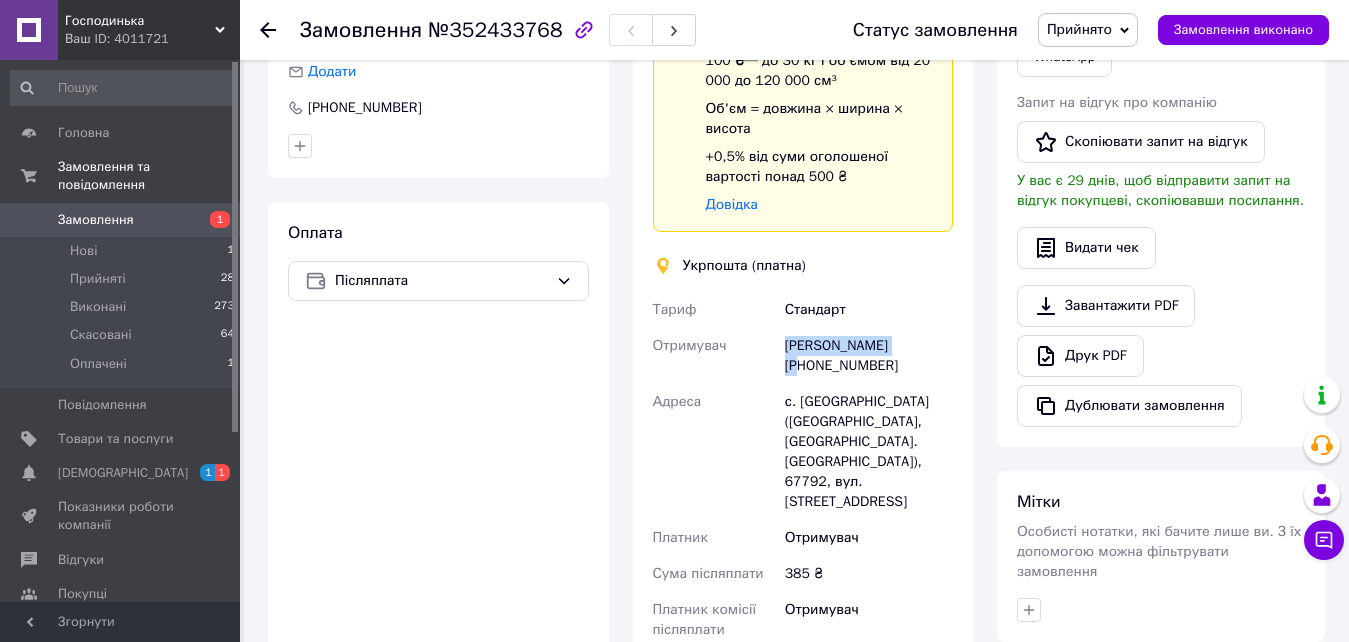 drag, startPoint x: 787, startPoint y: 341, endPoint x: 928, endPoint y: 349, distance: 141.22676 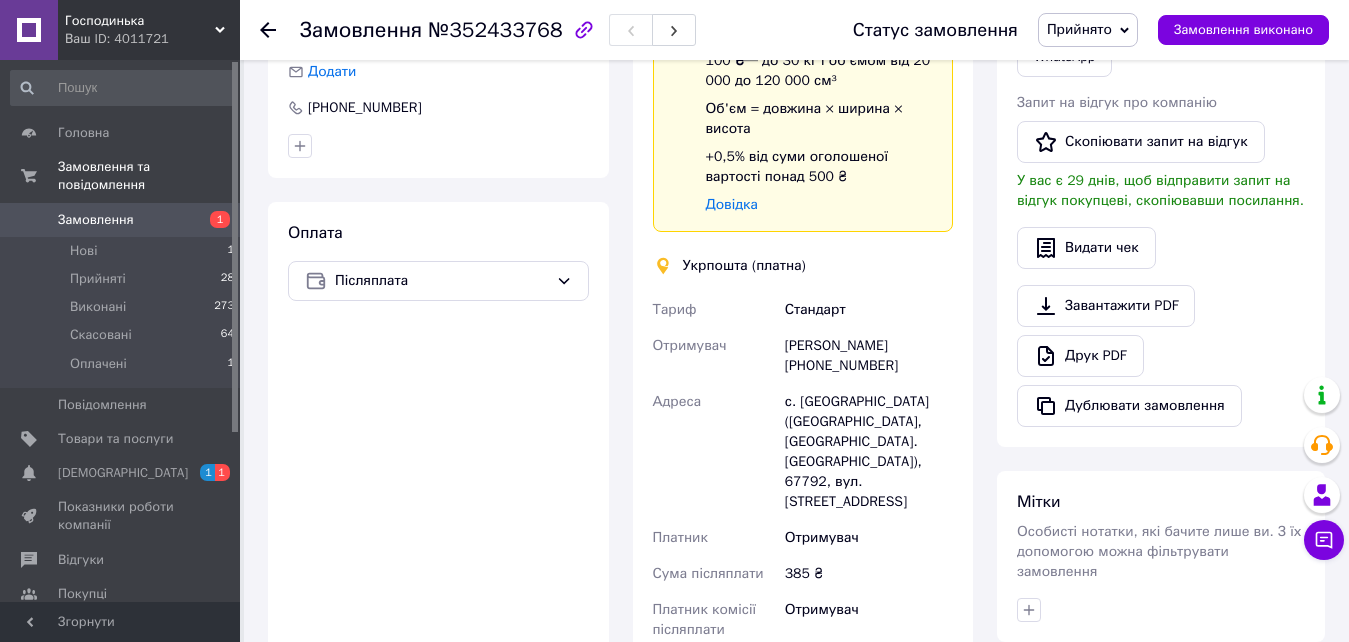click on "[PERSON_NAME] [PHONE_NUMBER]" at bounding box center [869, 356] 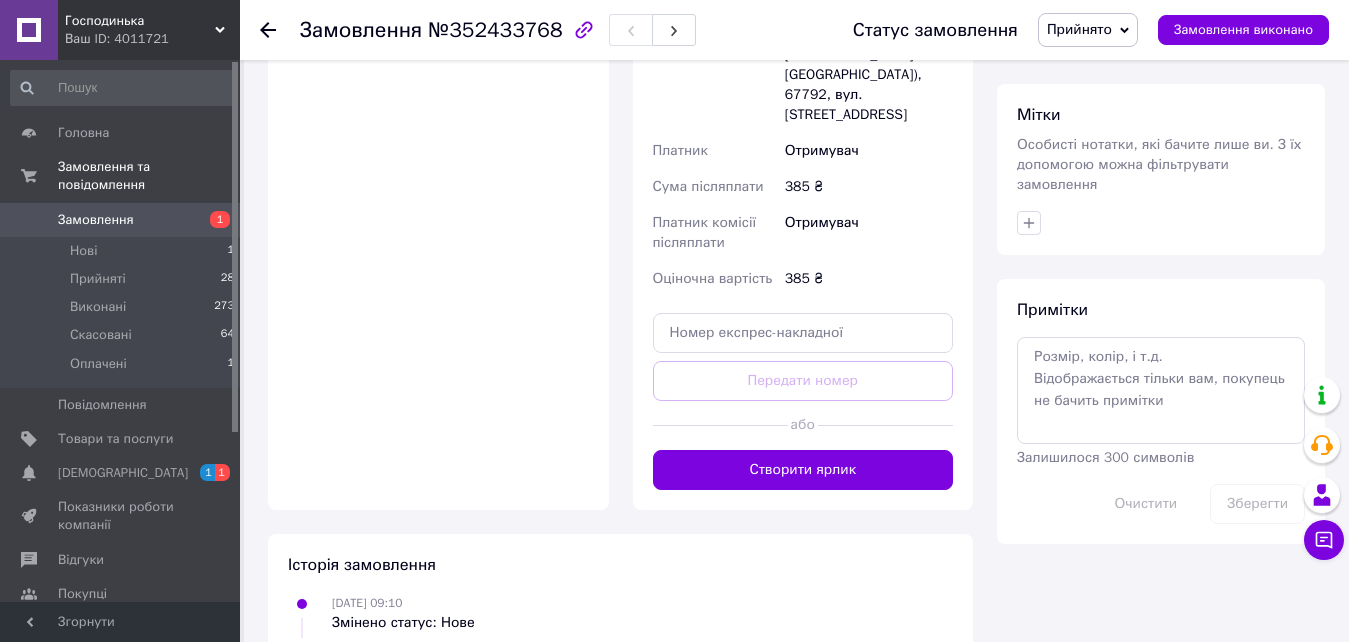 scroll, scrollTop: 900, scrollLeft: 0, axis: vertical 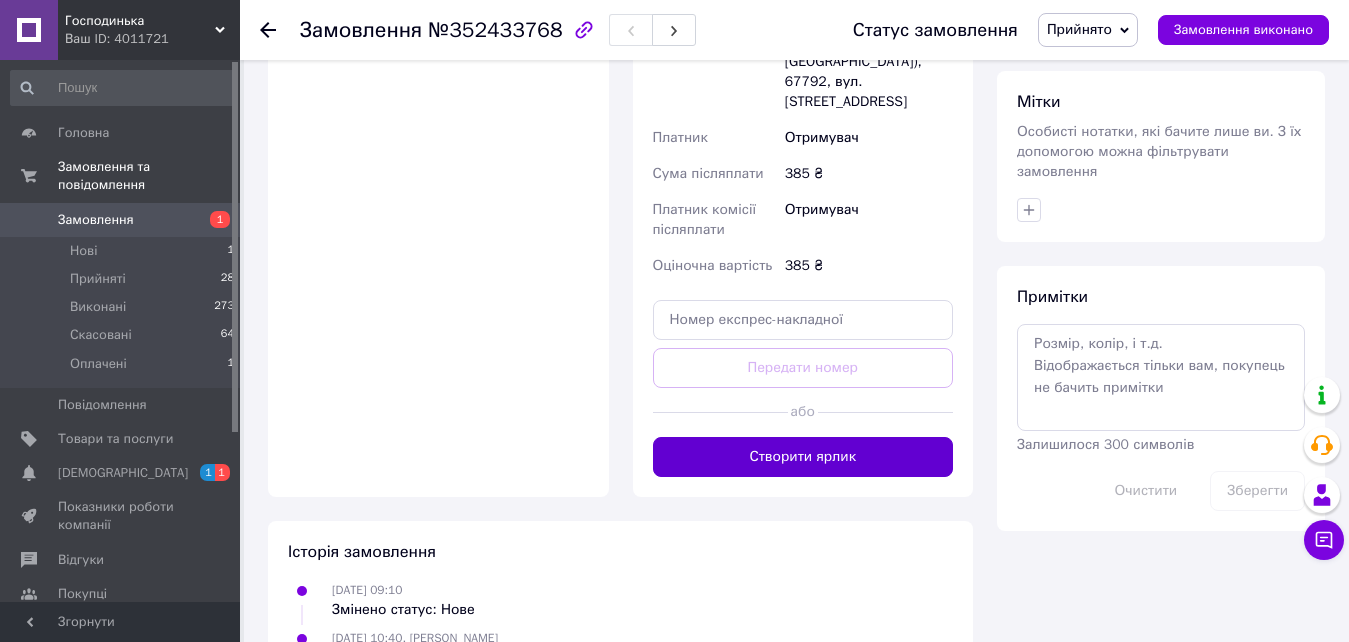 click on "Створити ярлик" at bounding box center [803, 457] 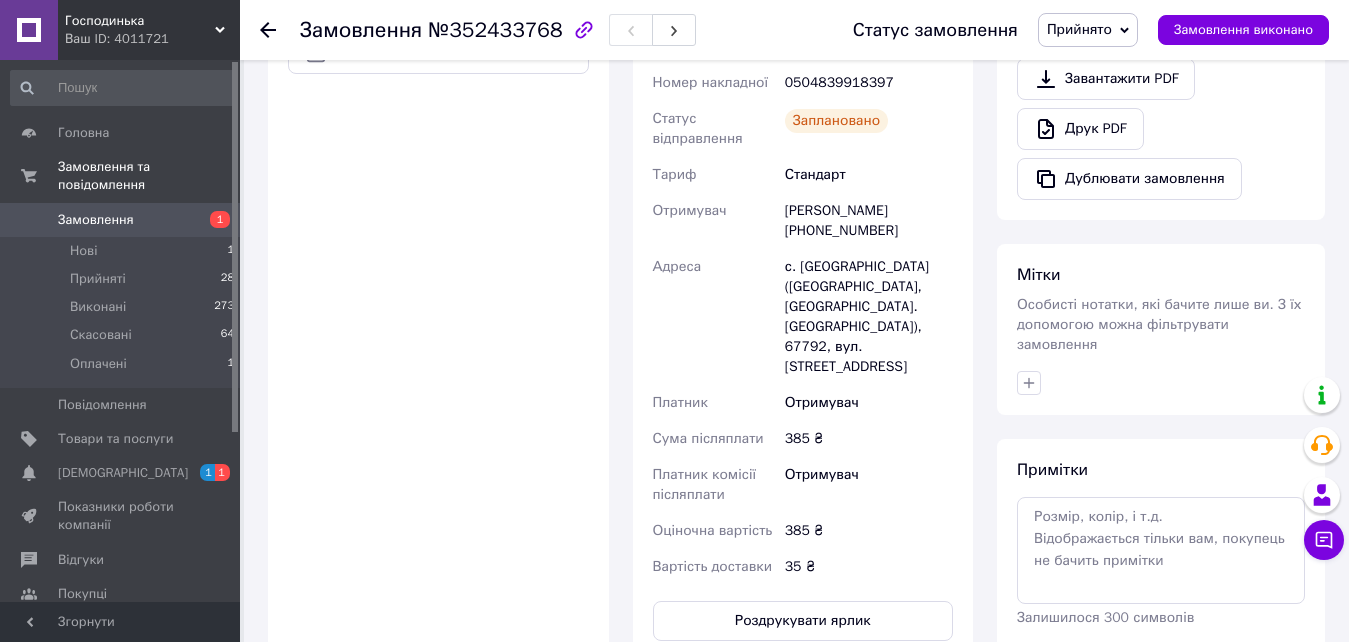 scroll, scrollTop: 600, scrollLeft: 0, axis: vertical 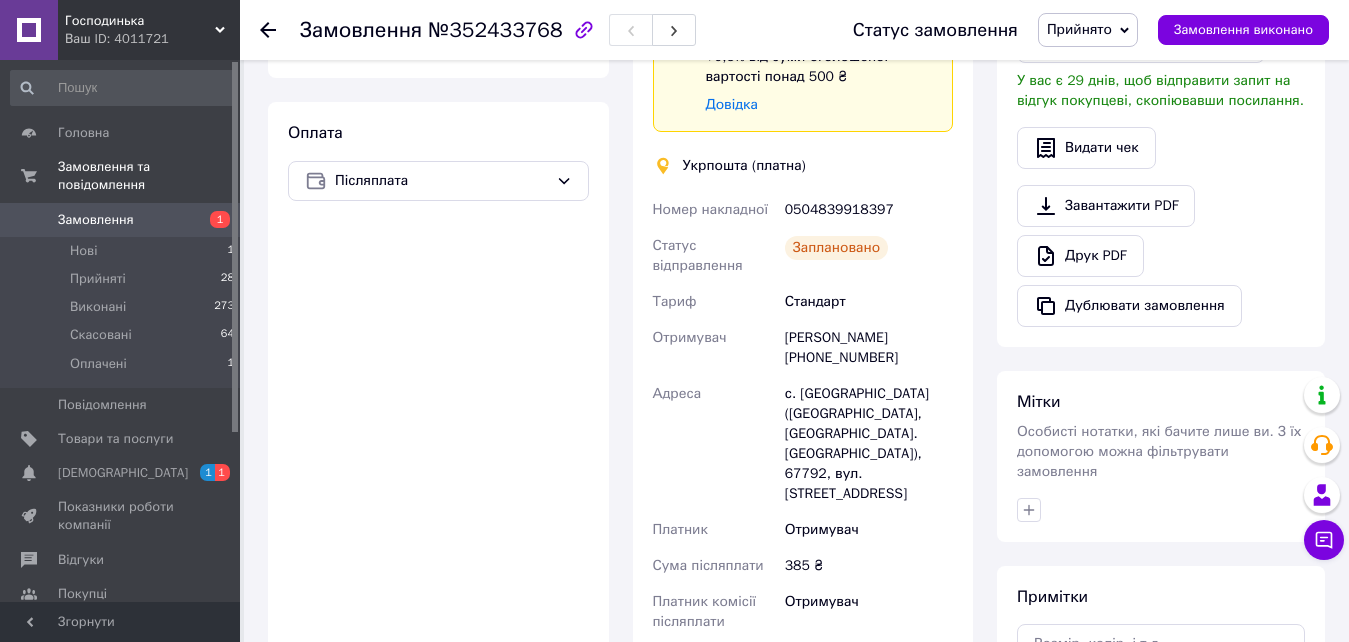 click on "0504839918397" at bounding box center [869, 210] 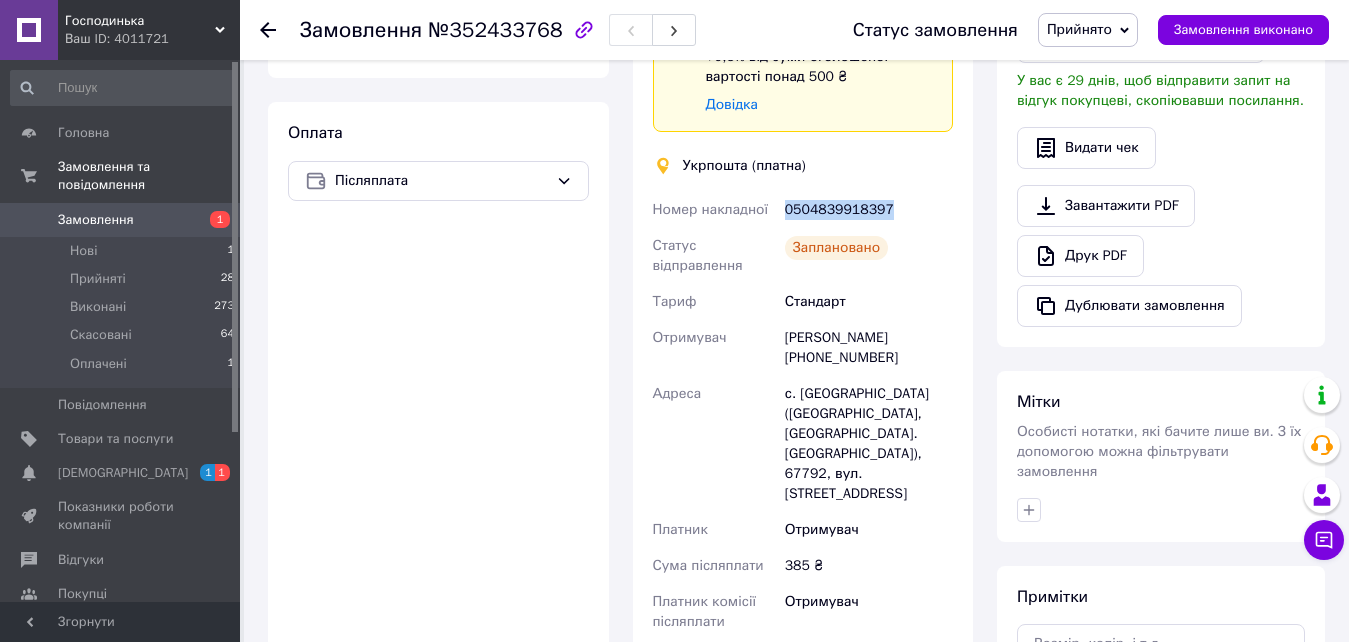 click on "0504839918397" at bounding box center (869, 210) 